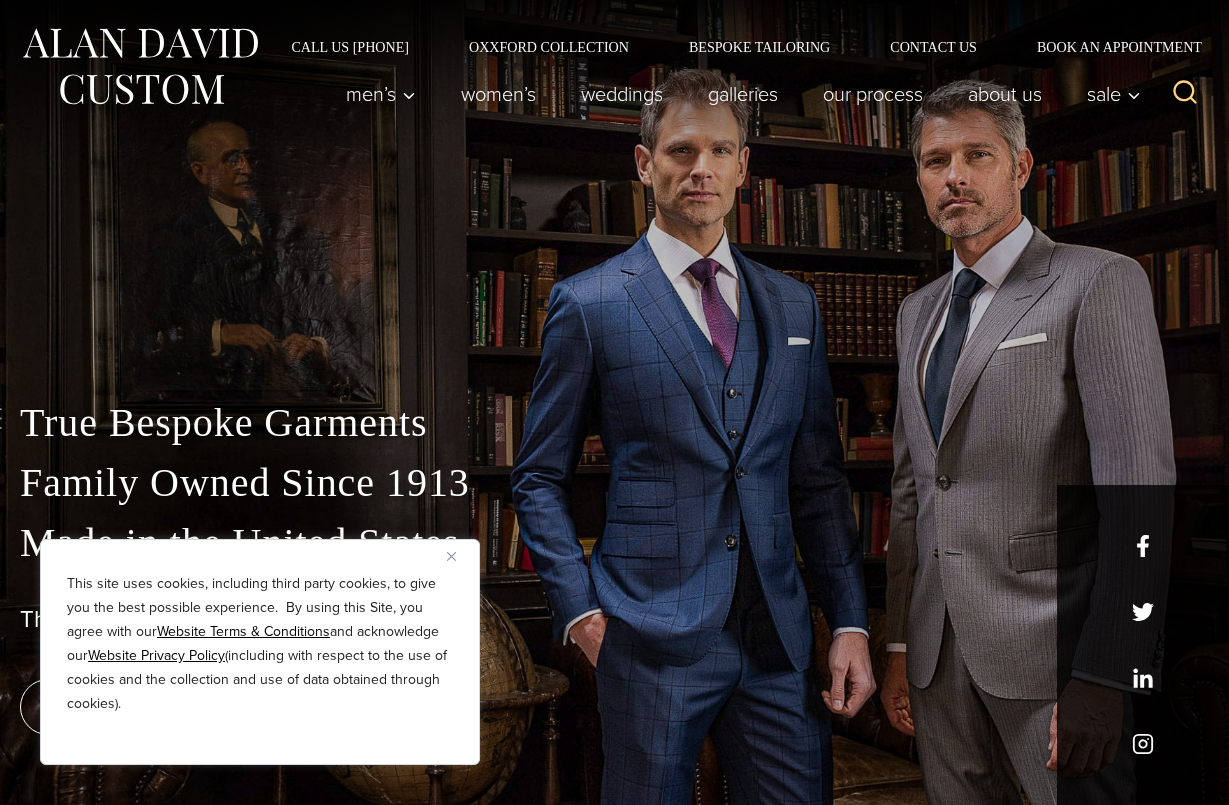 scroll, scrollTop: 0, scrollLeft: 0, axis: both 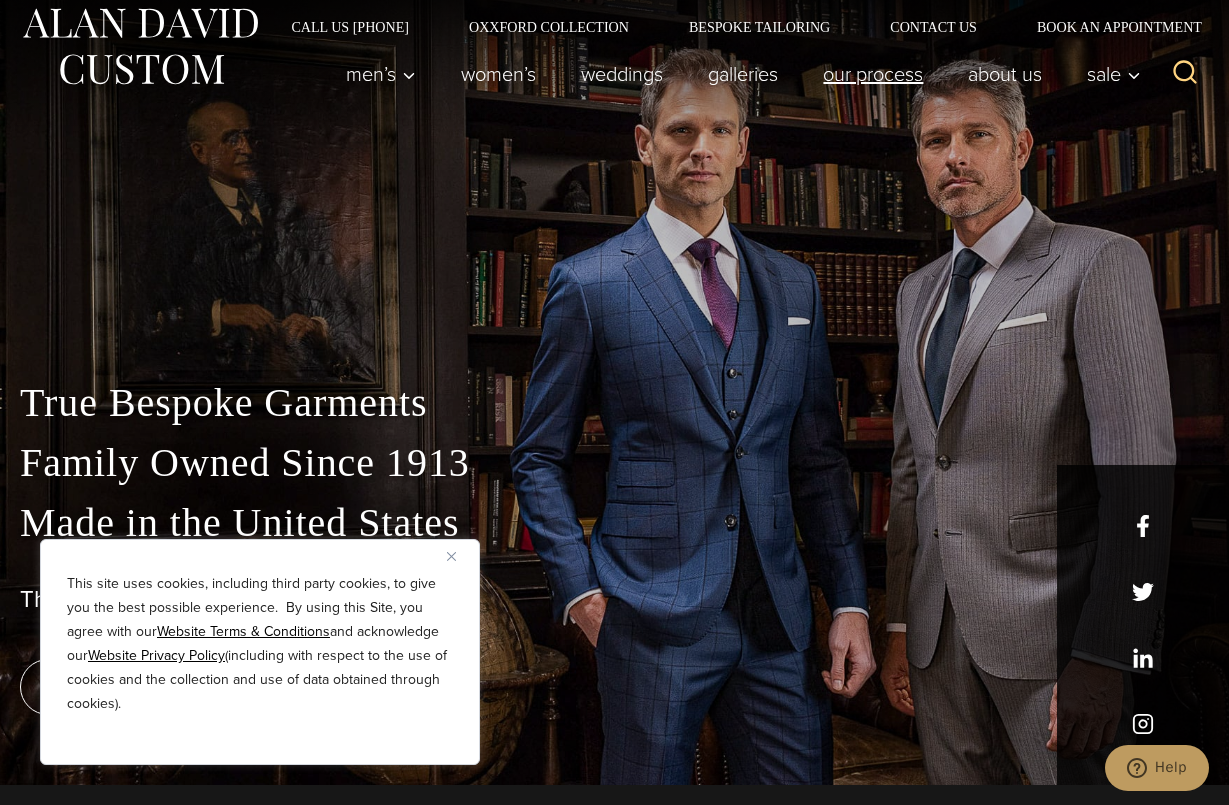 click on "Our Process" at bounding box center [873, 74] 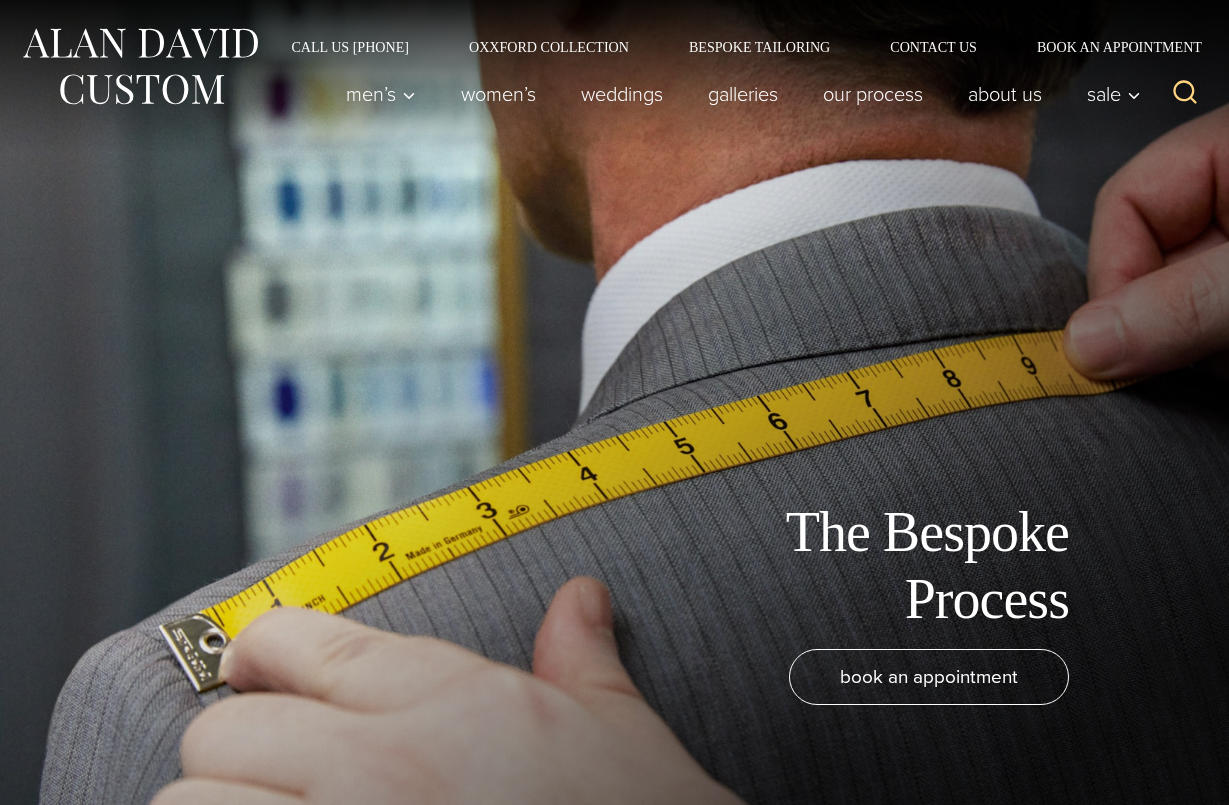 scroll, scrollTop: 0, scrollLeft: 0, axis: both 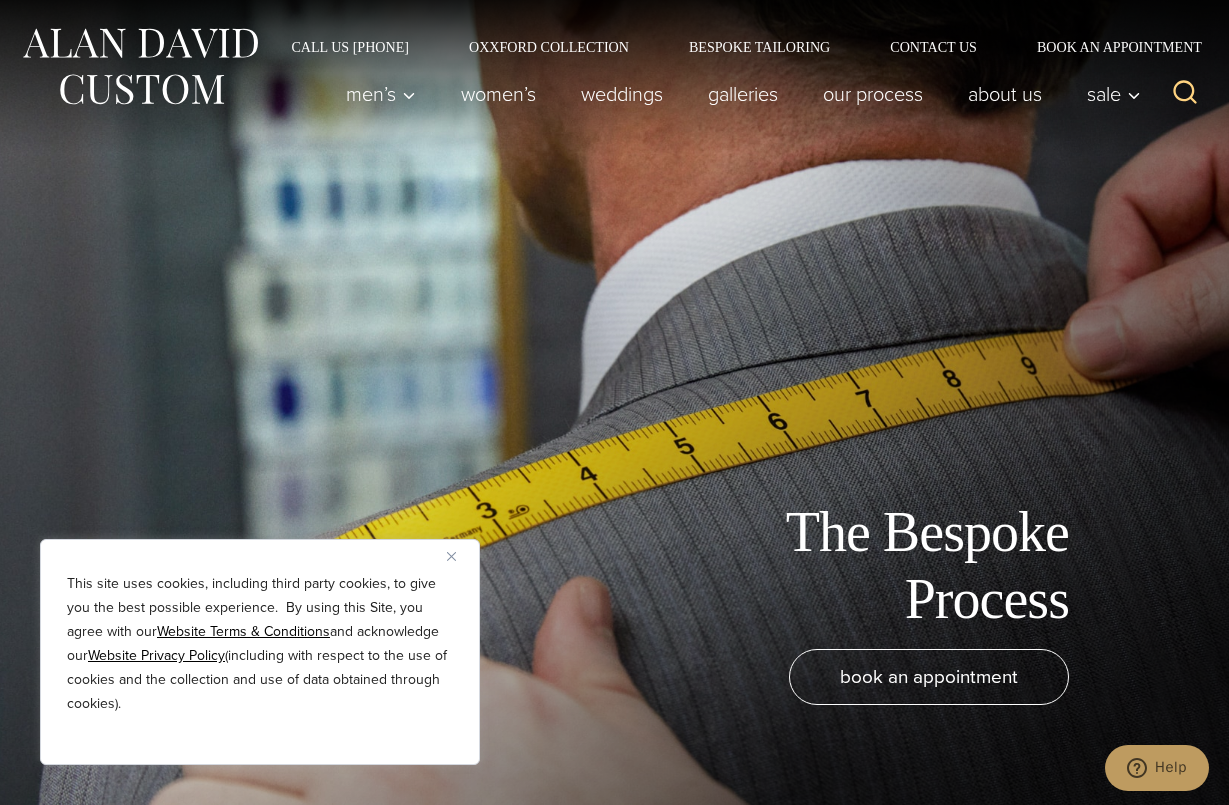 click at bounding box center (451, 556) 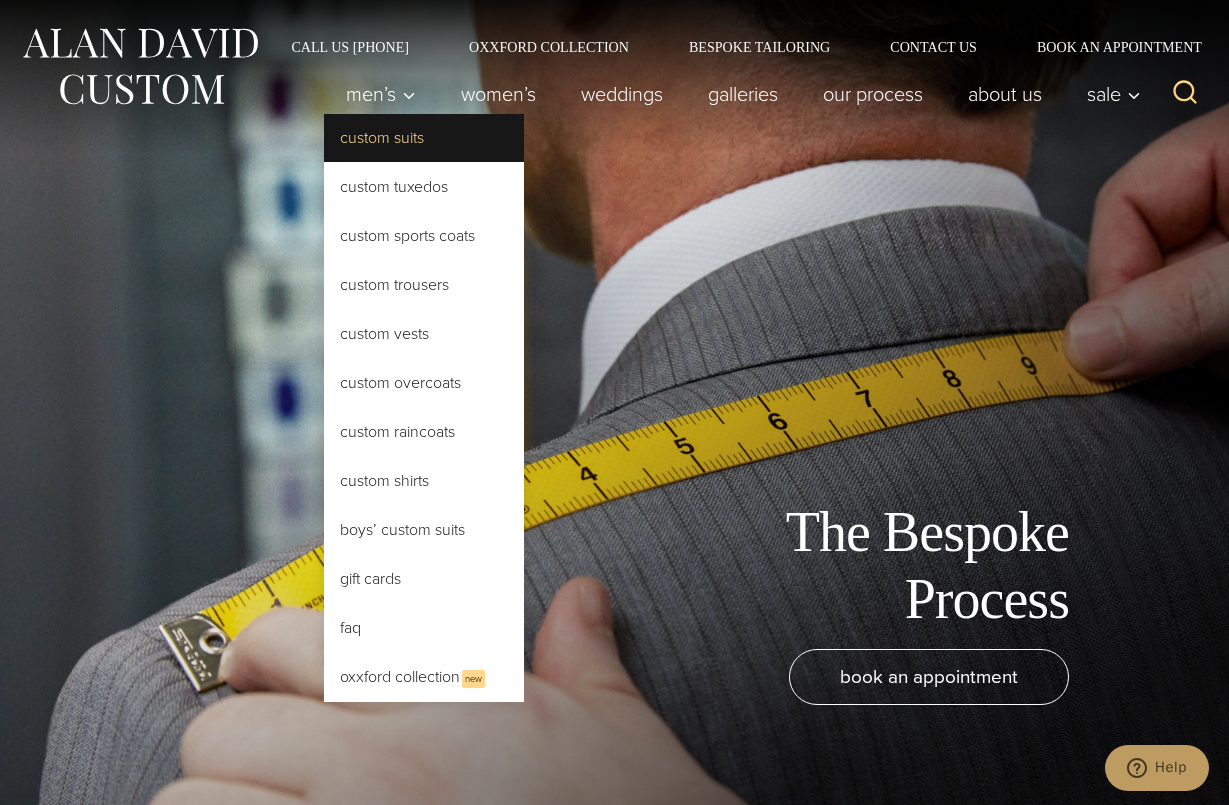 click on "Custom Suits" at bounding box center (424, 138) 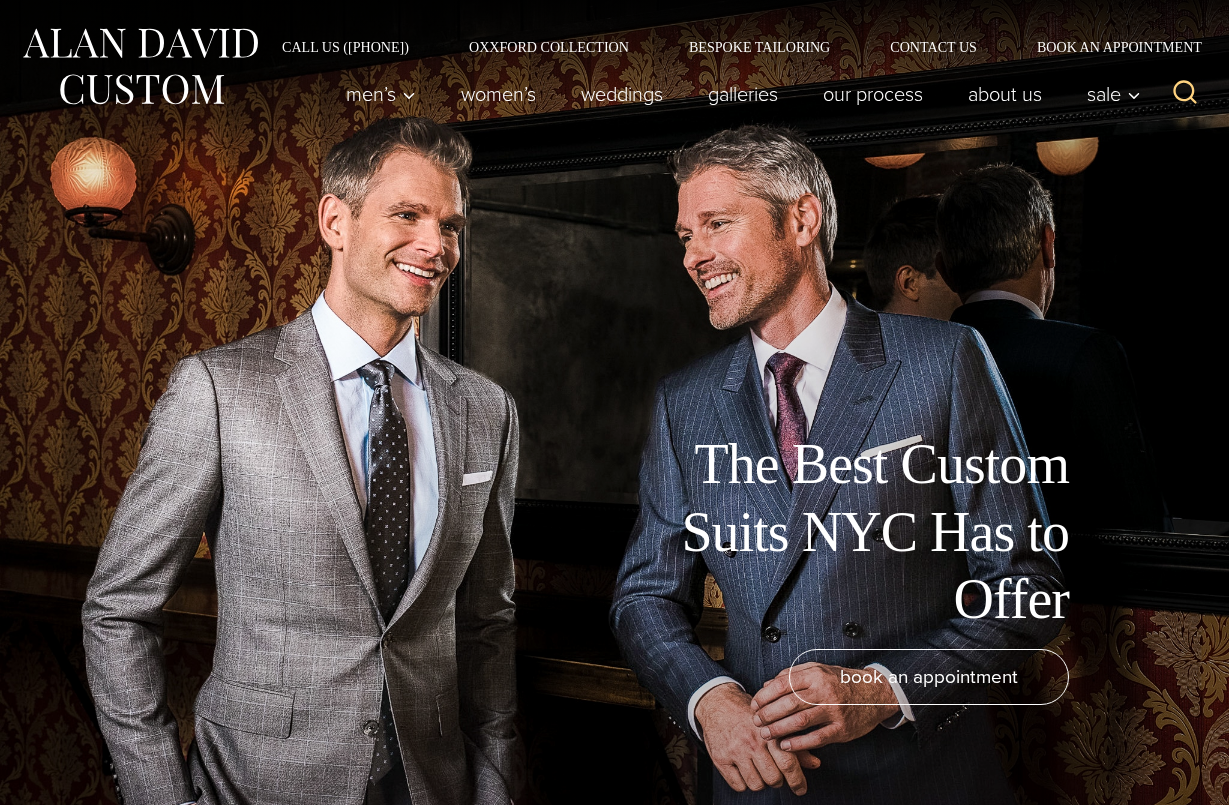 scroll, scrollTop: 0, scrollLeft: 0, axis: both 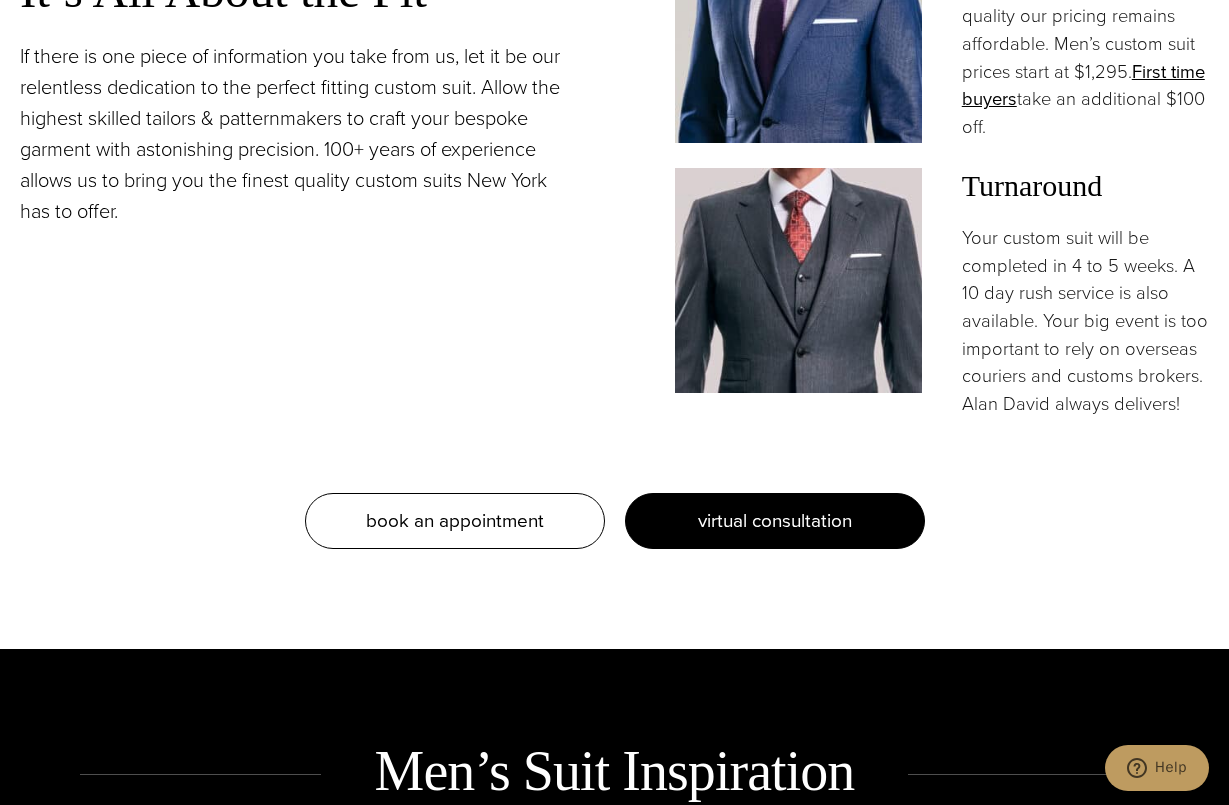 click on "virtual consultation" at bounding box center [775, 520] 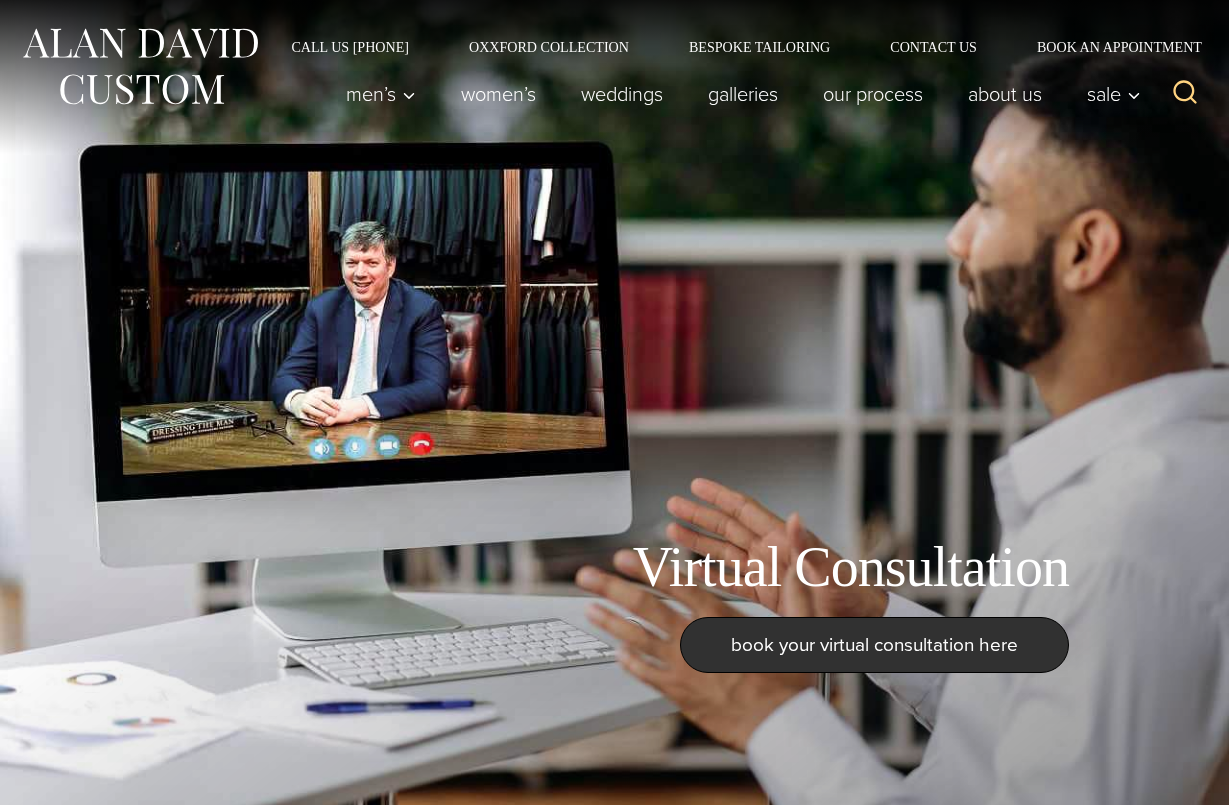 scroll, scrollTop: 0, scrollLeft: 0, axis: both 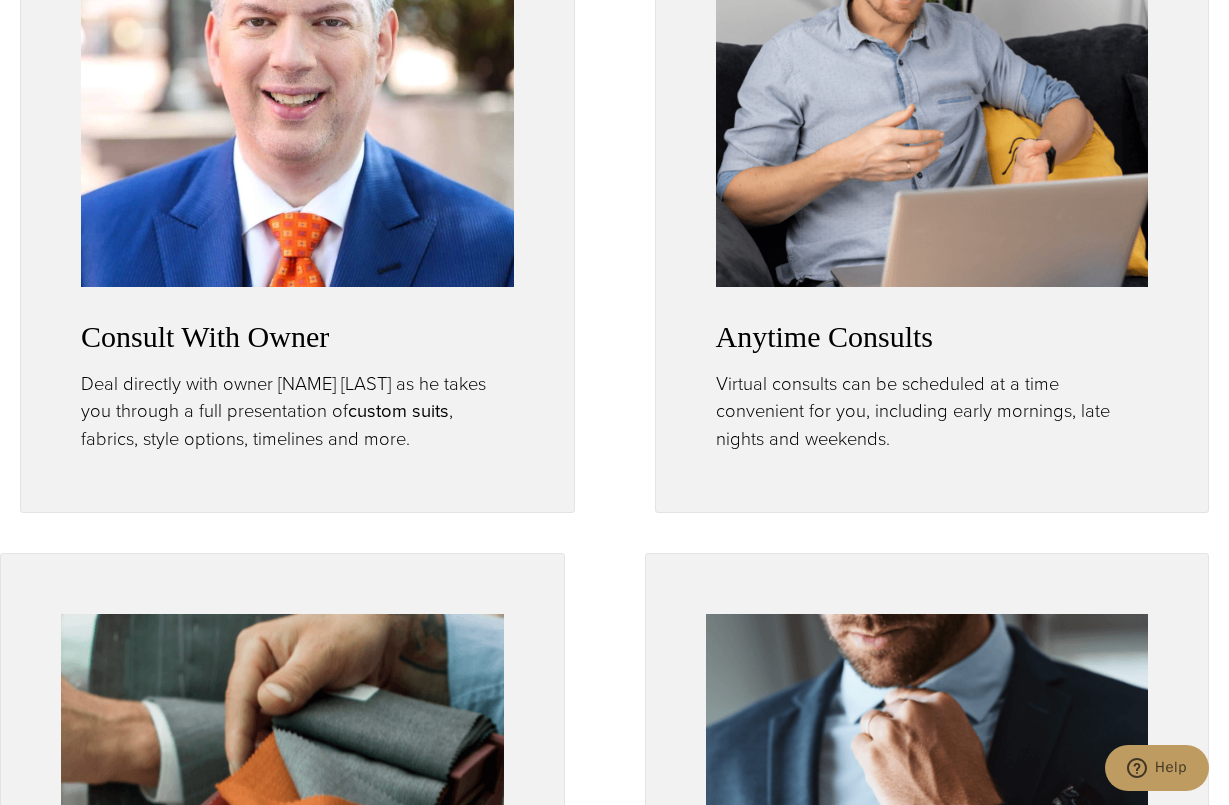 click on "custom suits opens in a new tab" at bounding box center [398, 410] 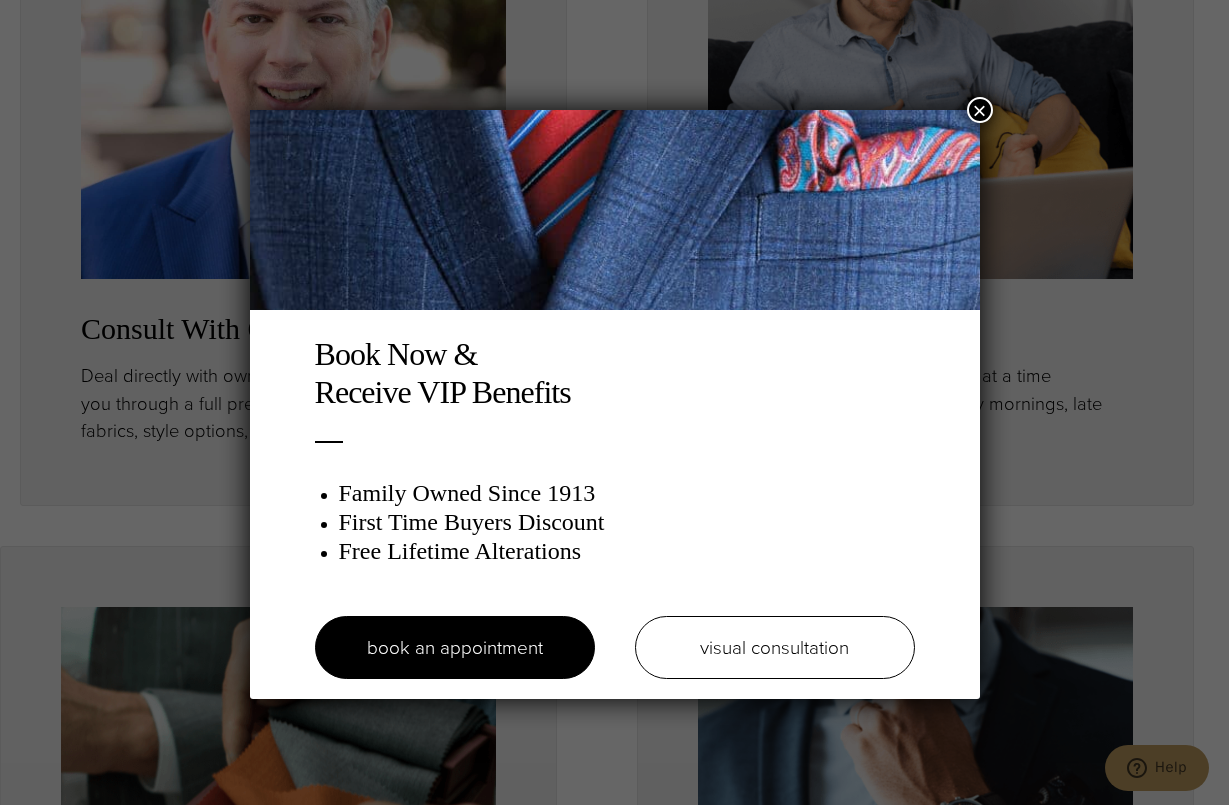 click on "×" at bounding box center (980, 110) 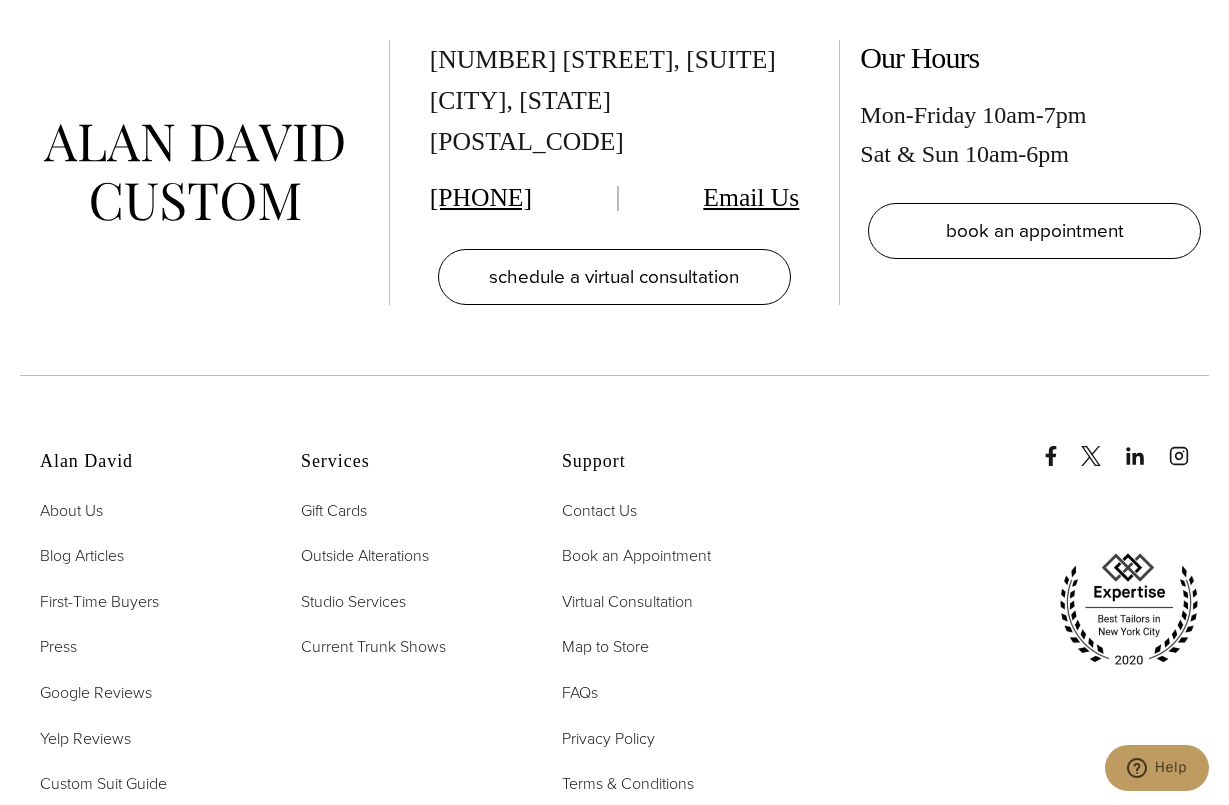 scroll, scrollTop: 5021, scrollLeft: 0, axis: vertical 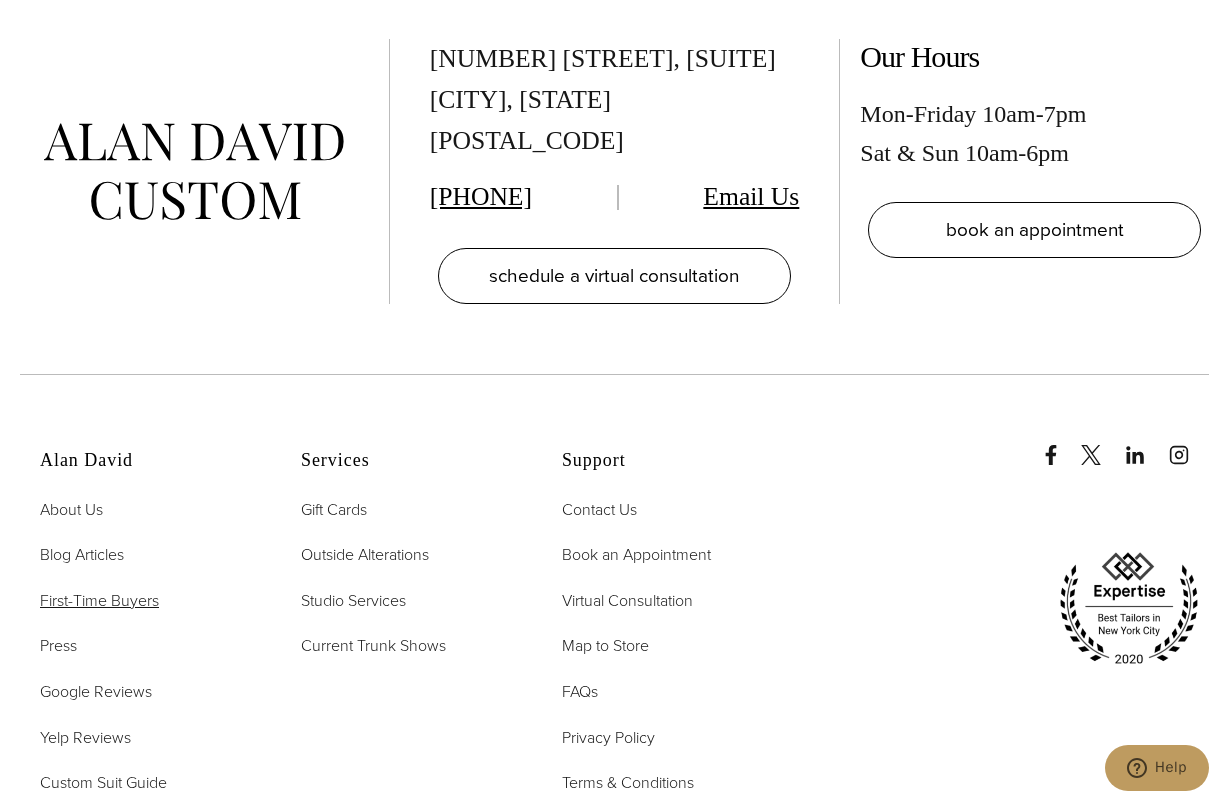 click on "First-Time Buyers" at bounding box center [99, 600] 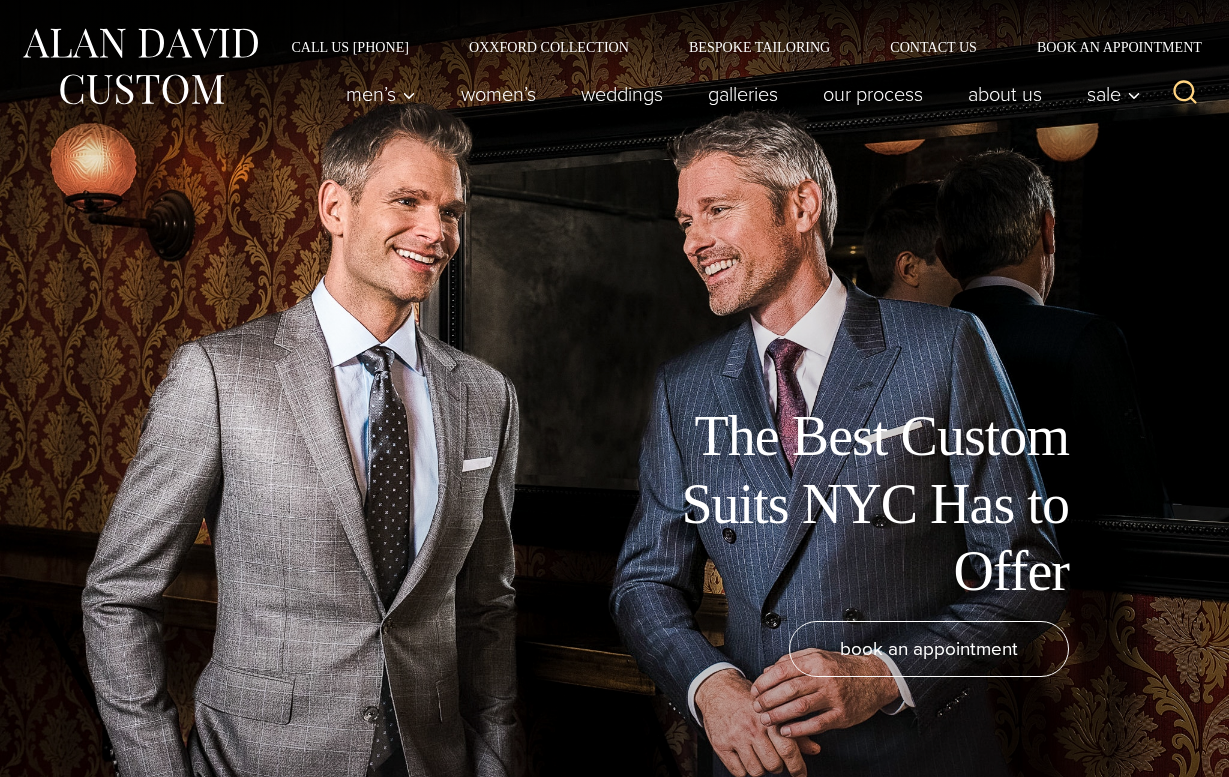 scroll, scrollTop: 0, scrollLeft: 0, axis: both 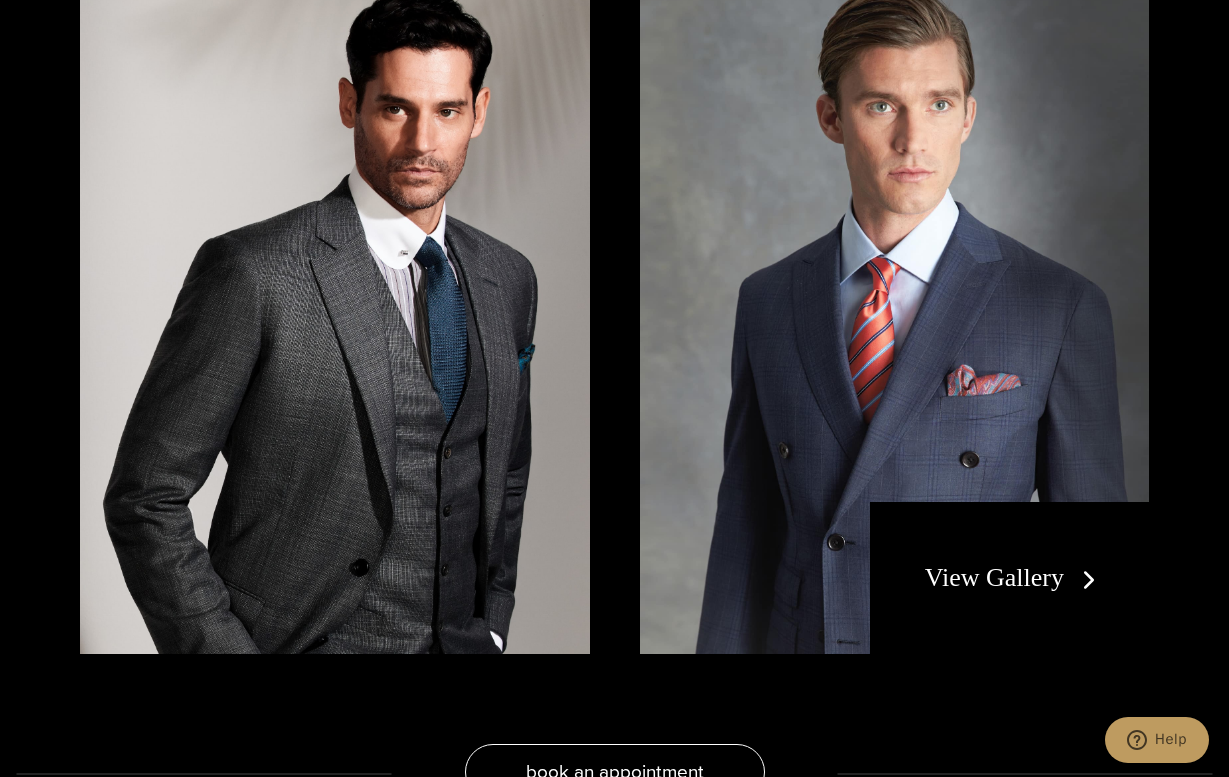 click on "View Gallery" at bounding box center [1014, 577] 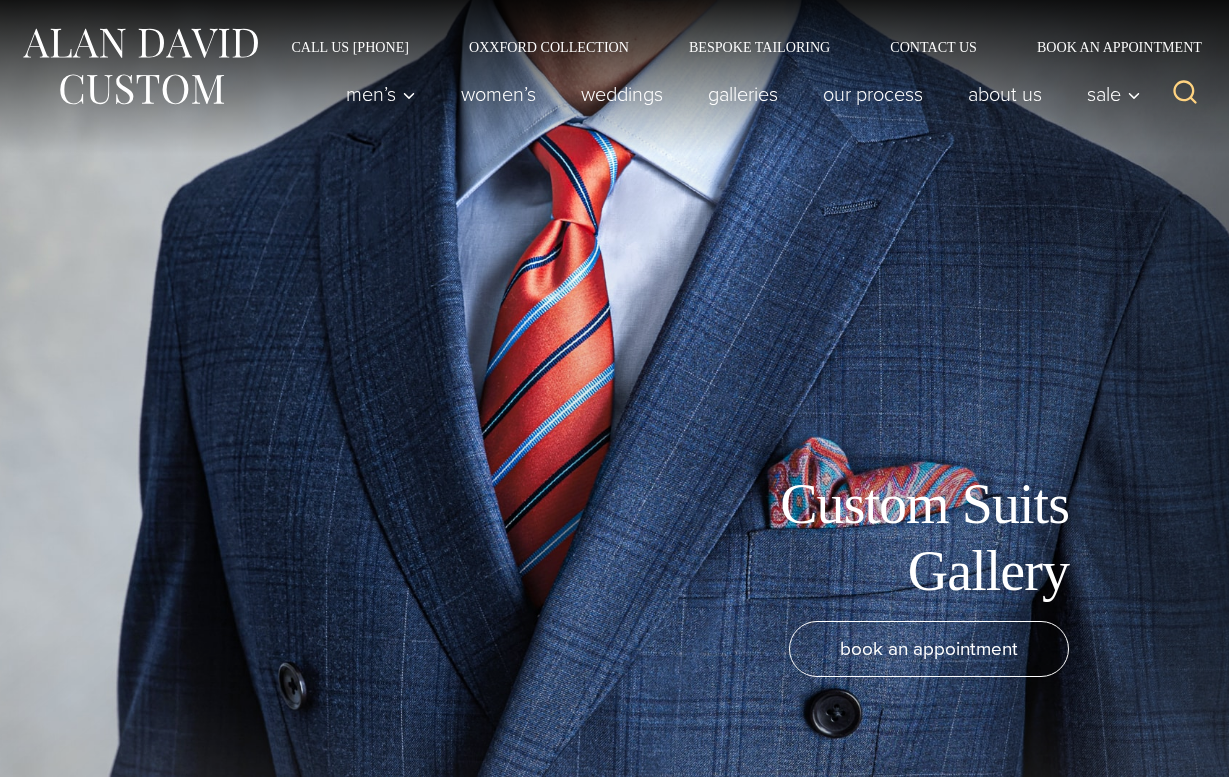 scroll, scrollTop: 0, scrollLeft: 0, axis: both 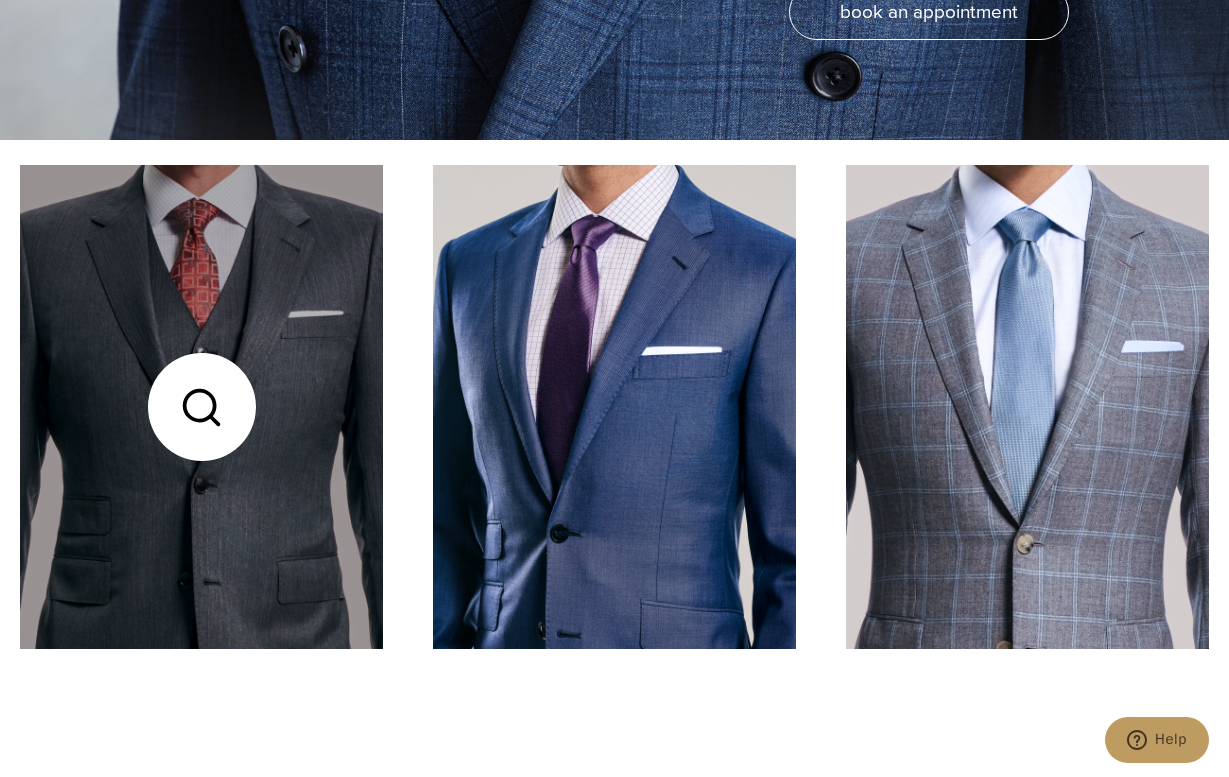 click at bounding box center [201, 407] 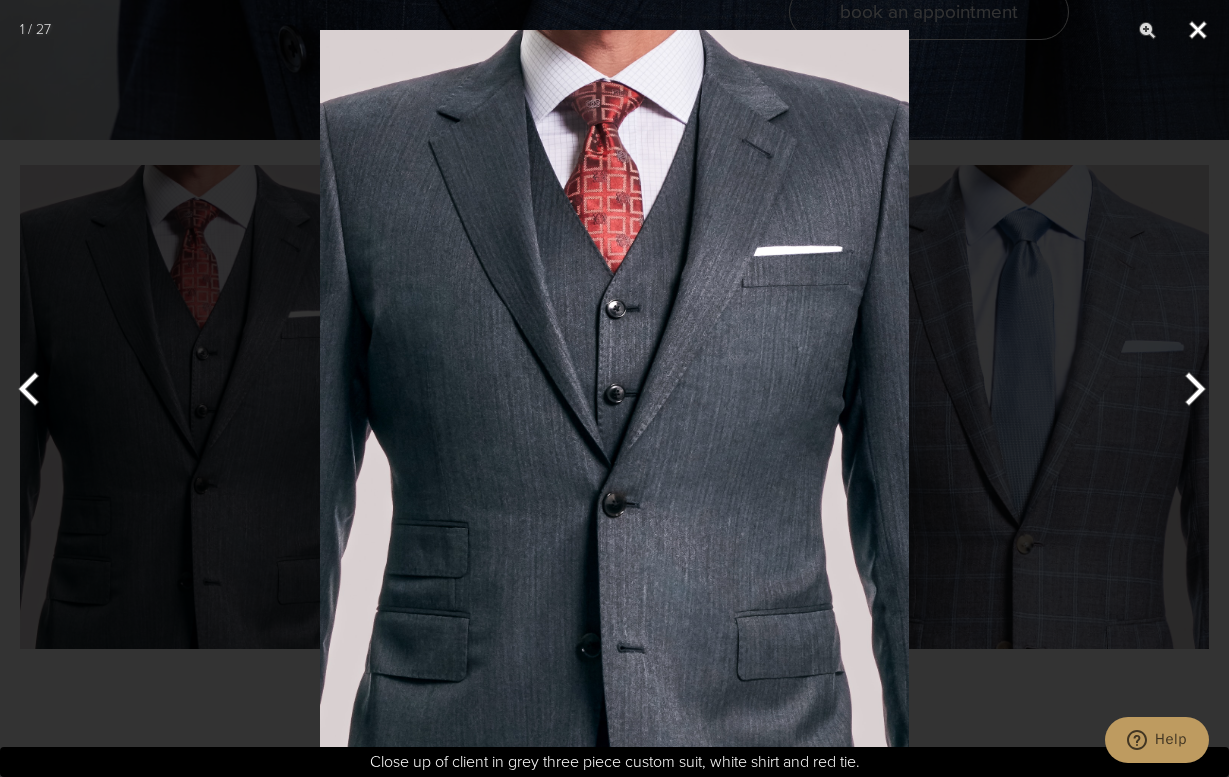 click at bounding box center (1198, 30) 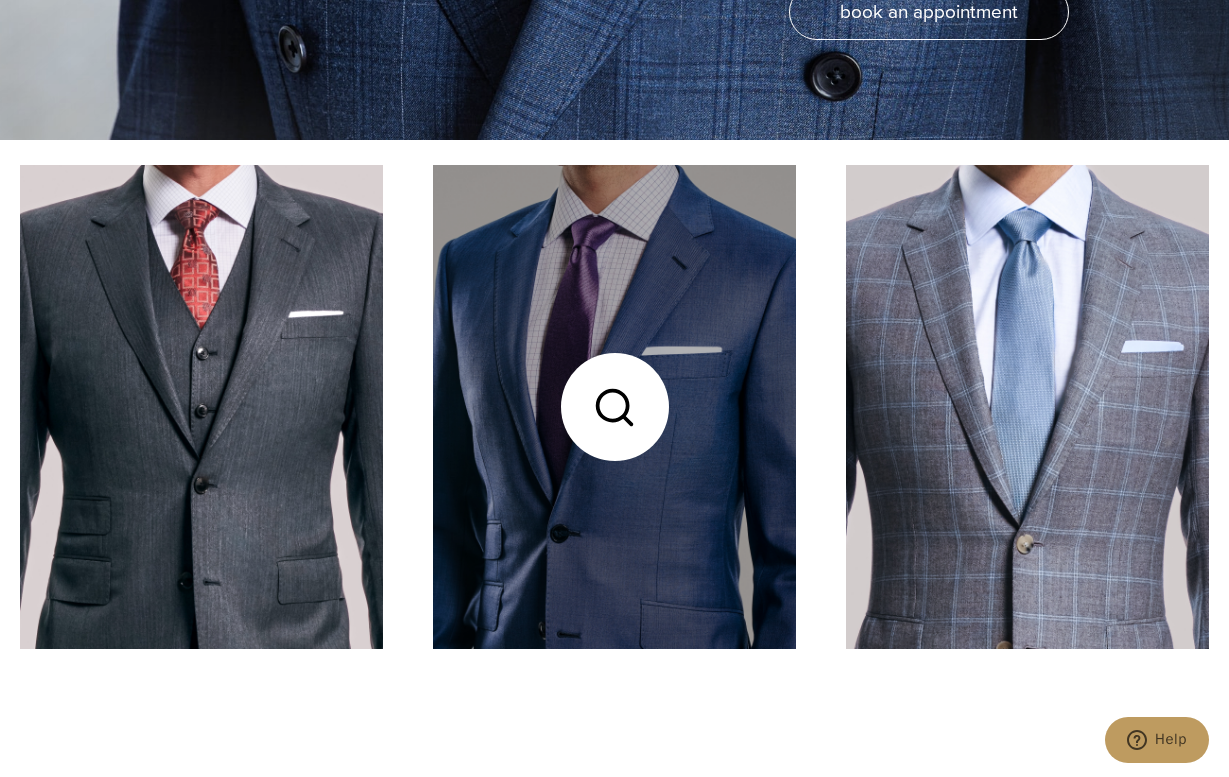 click at bounding box center [614, 407] 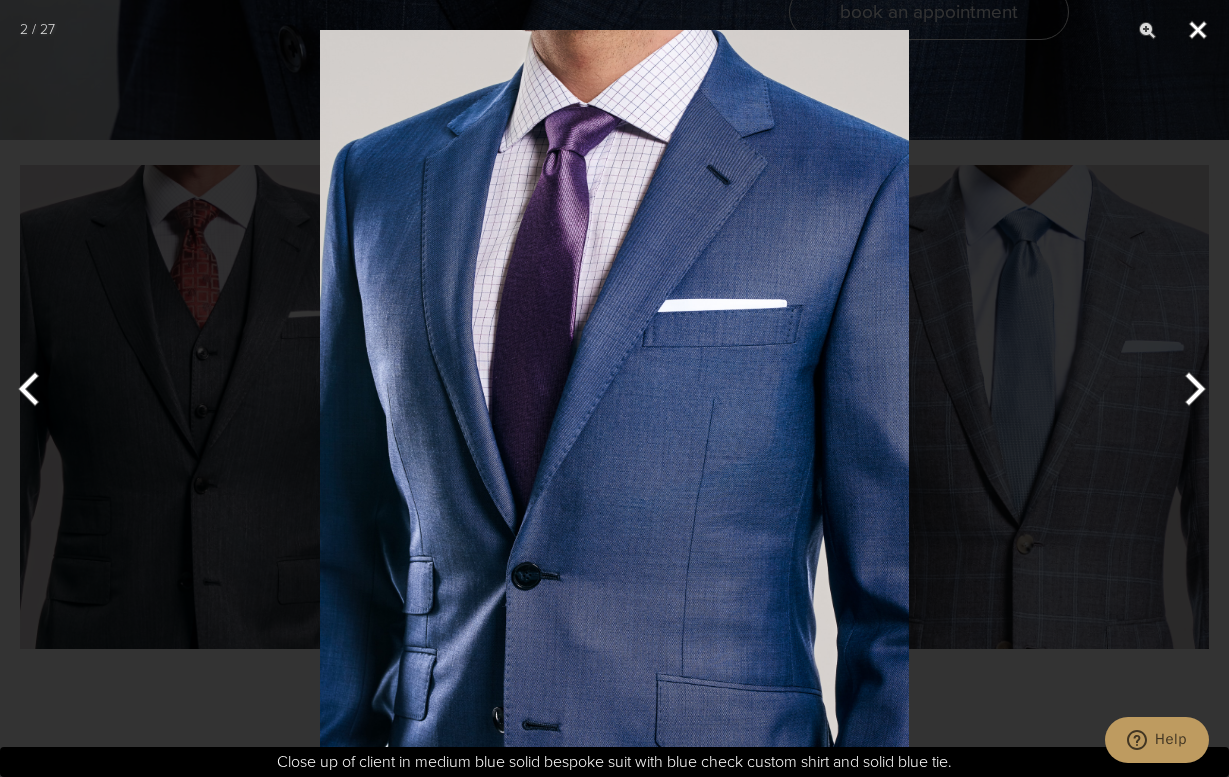 click at bounding box center [1198, 30] 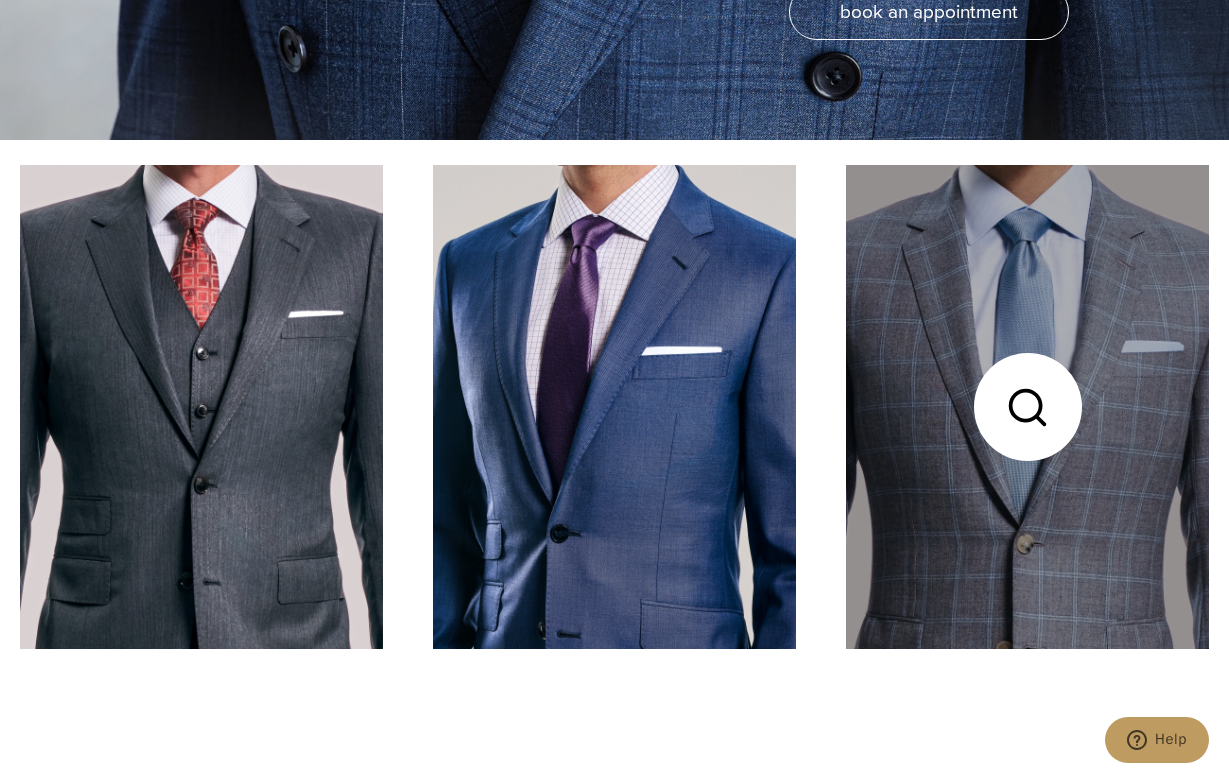 click at bounding box center (1027, 407) 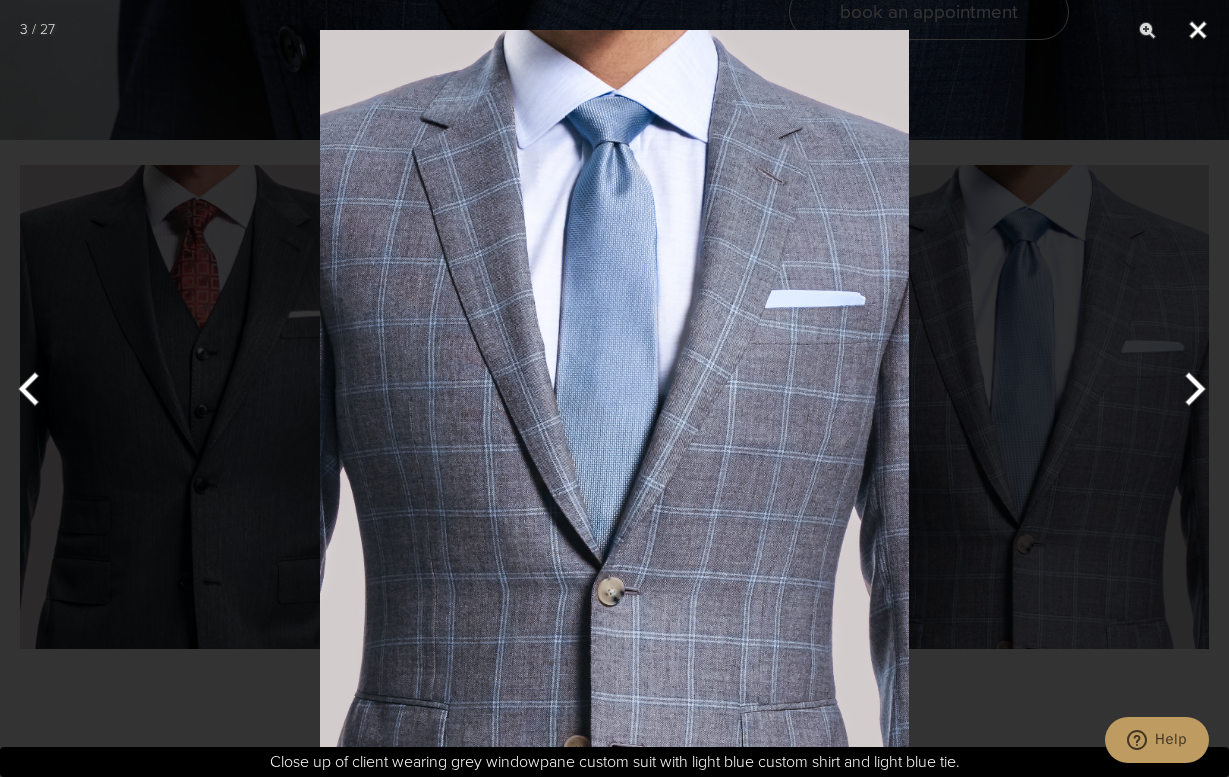 click at bounding box center [1198, 30] 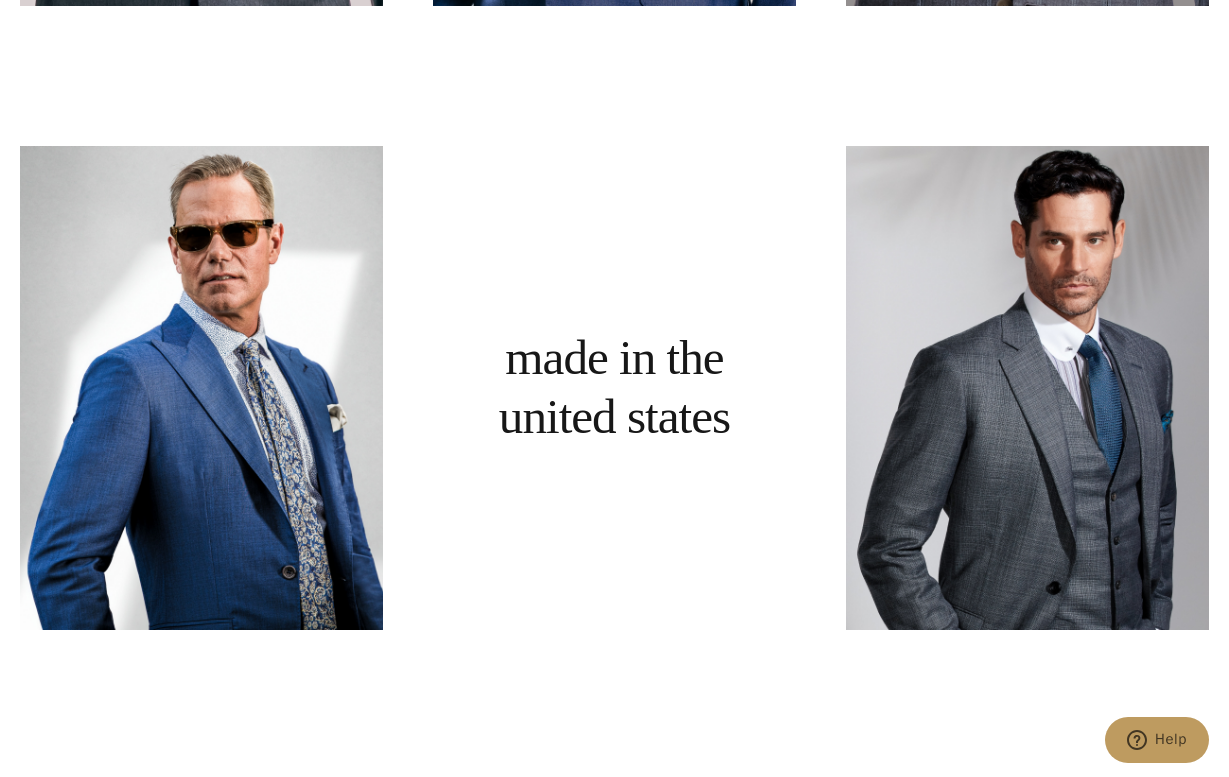 scroll, scrollTop: 1281, scrollLeft: 0, axis: vertical 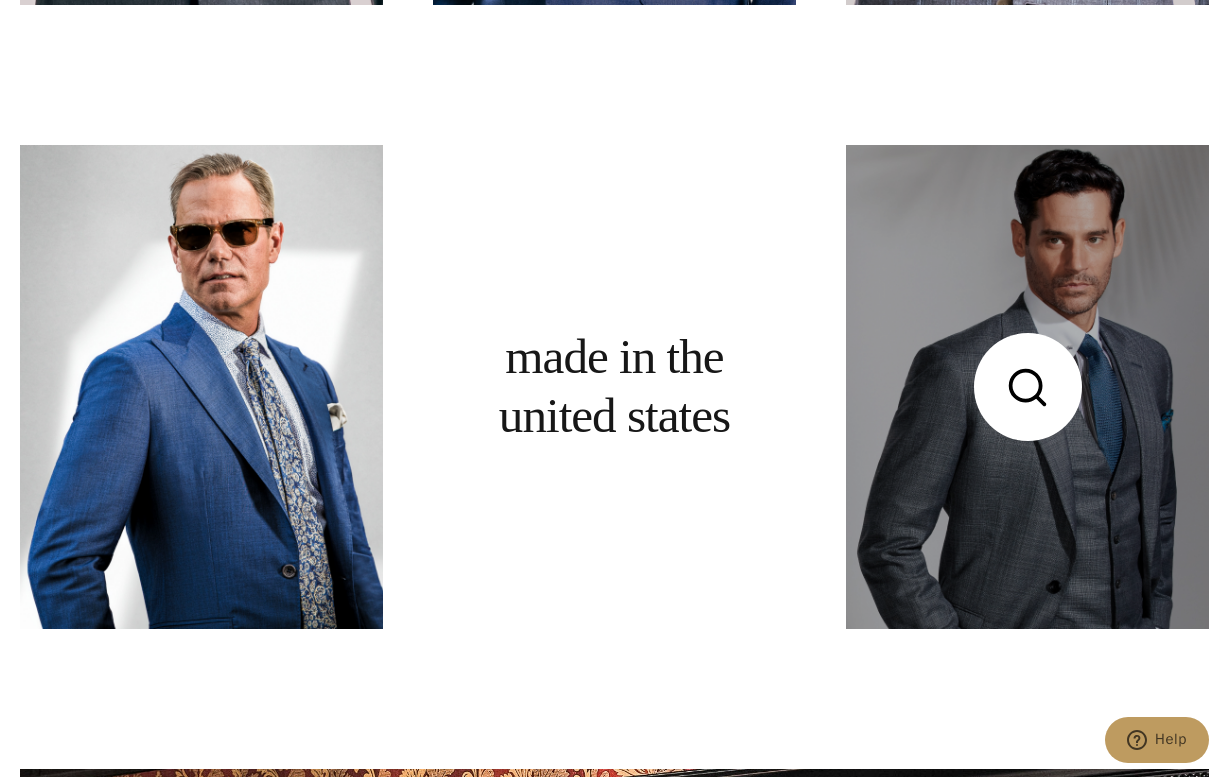 click at bounding box center [1027, 387] 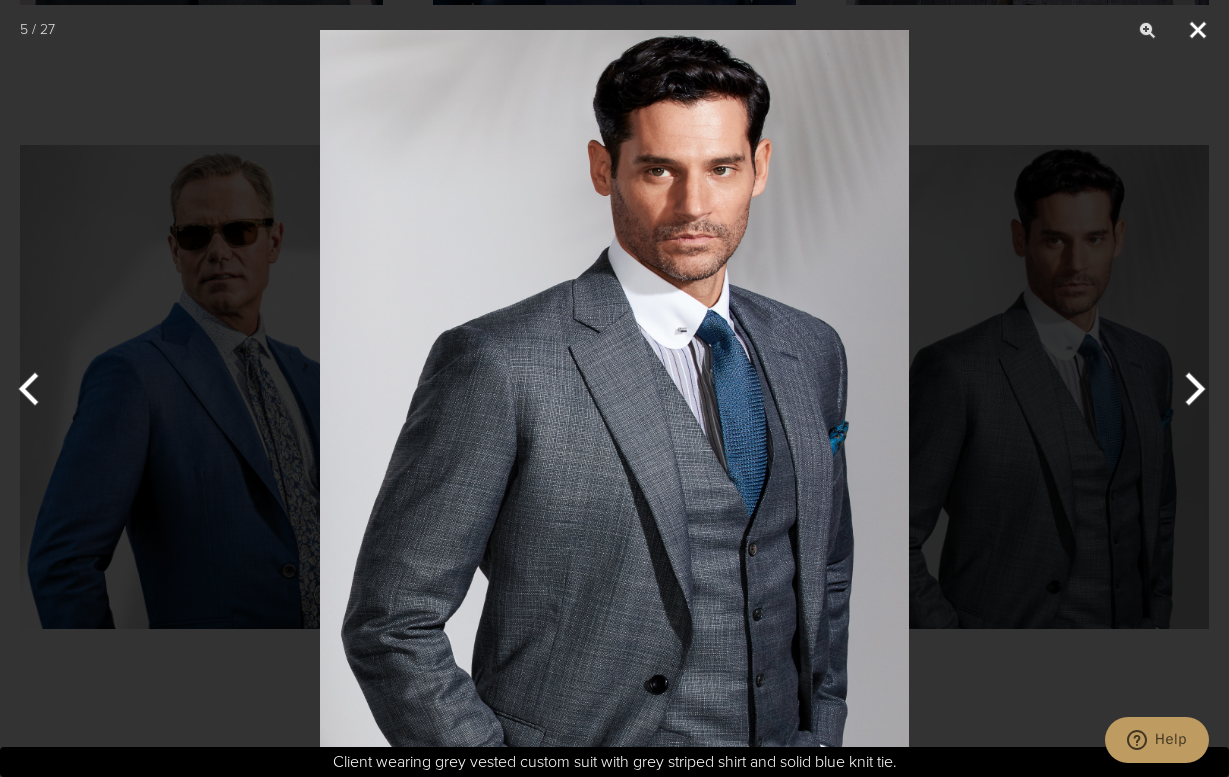 click at bounding box center [1198, 30] 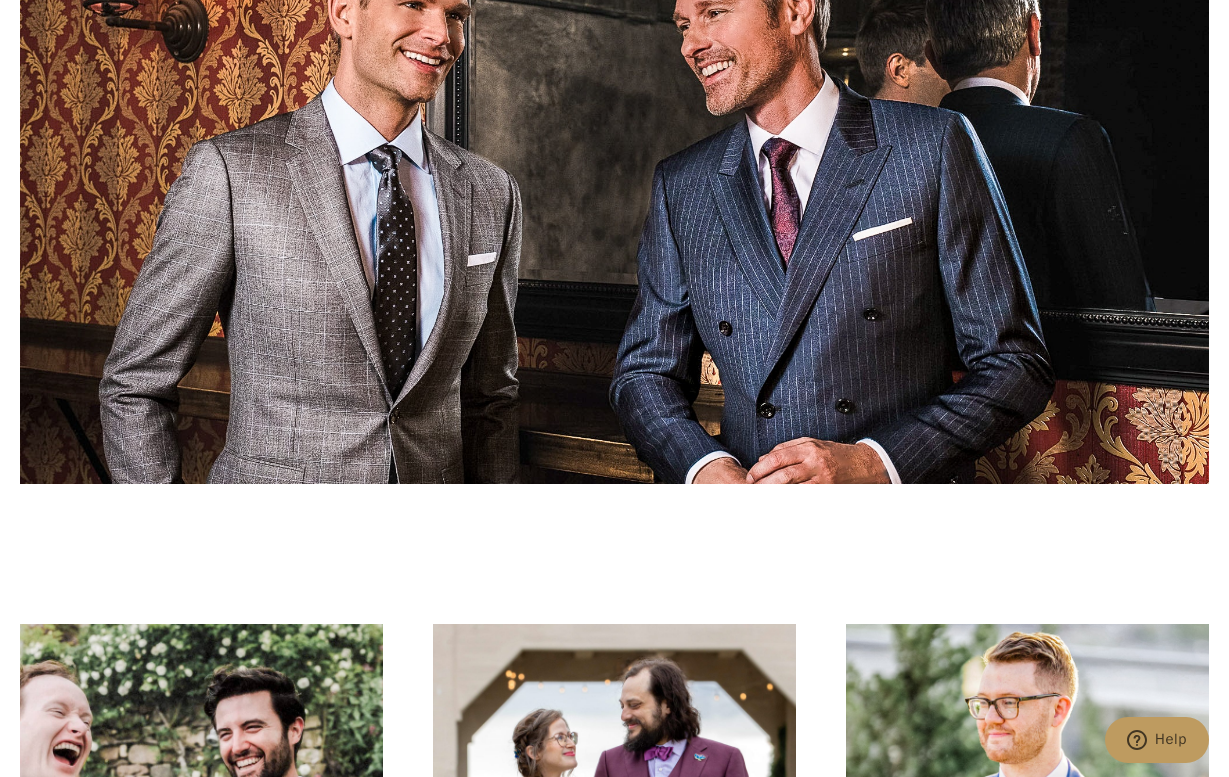 scroll, scrollTop: 2157, scrollLeft: 0, axis: vertical 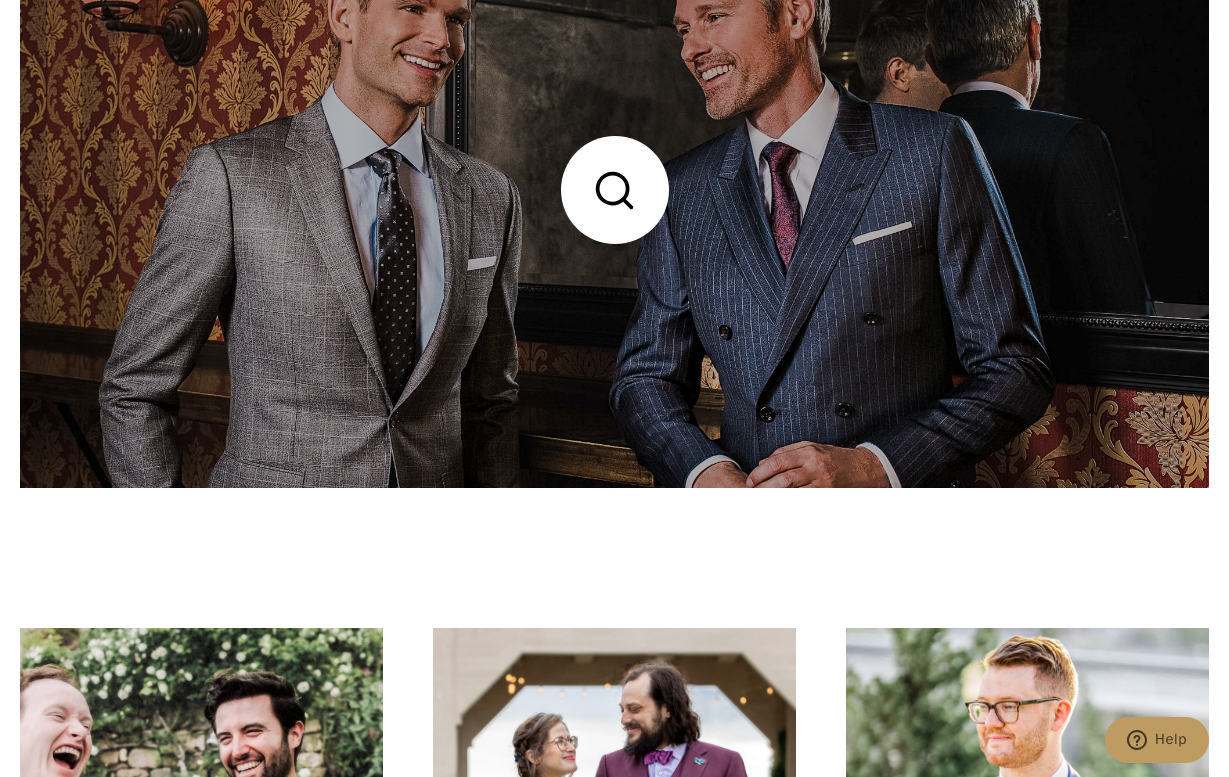 click at bounding box center [614, 190] 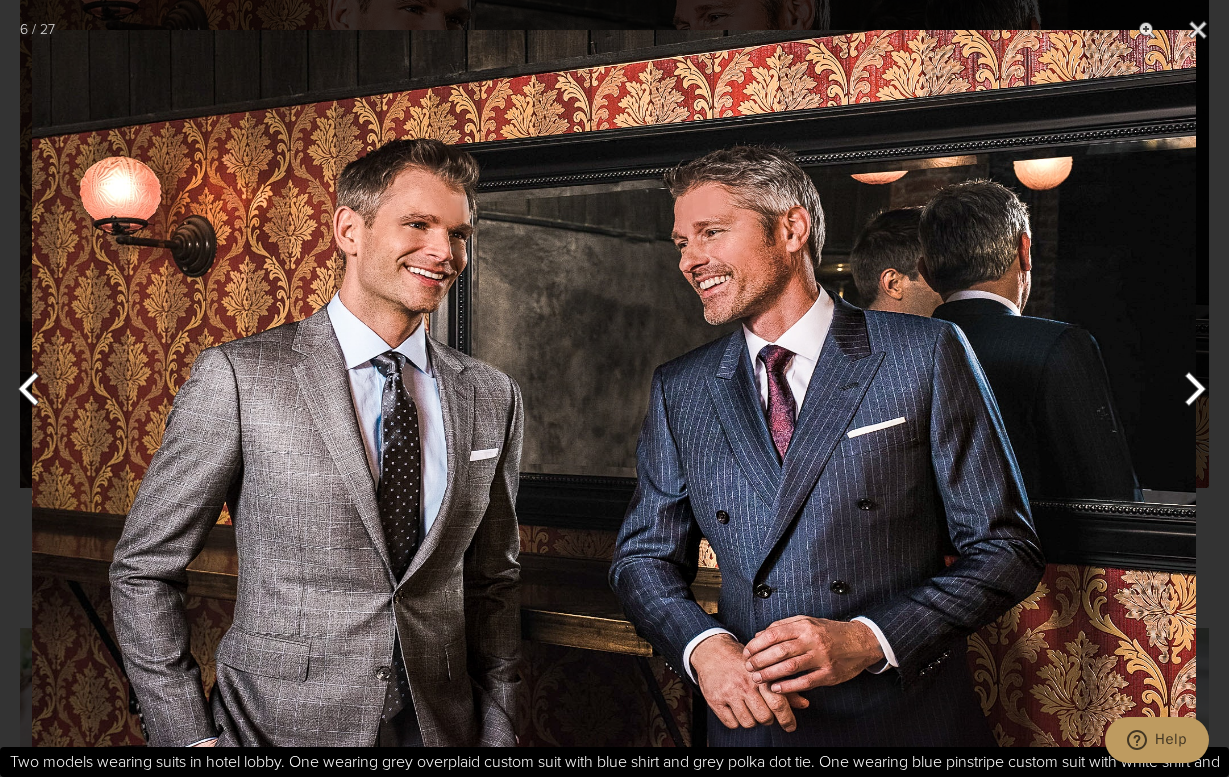 click at bounding box center (1191, 389) 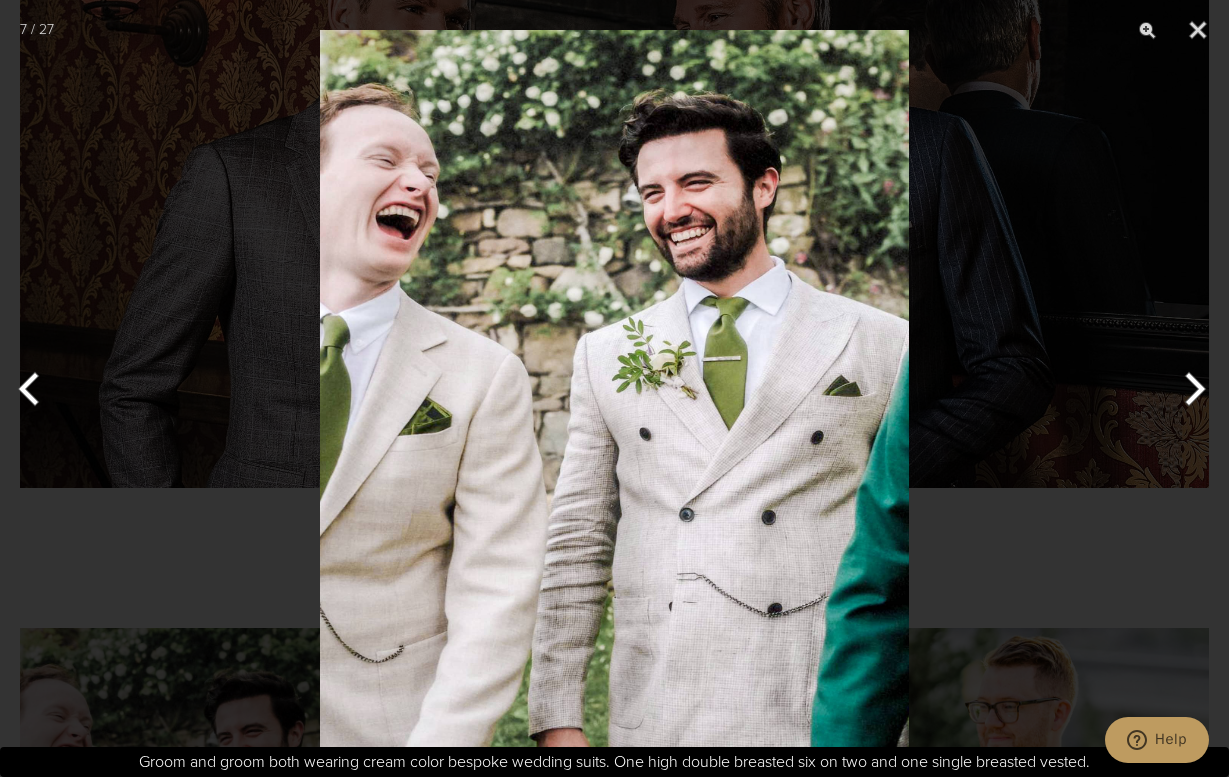click at bounding box center [1191, 389] 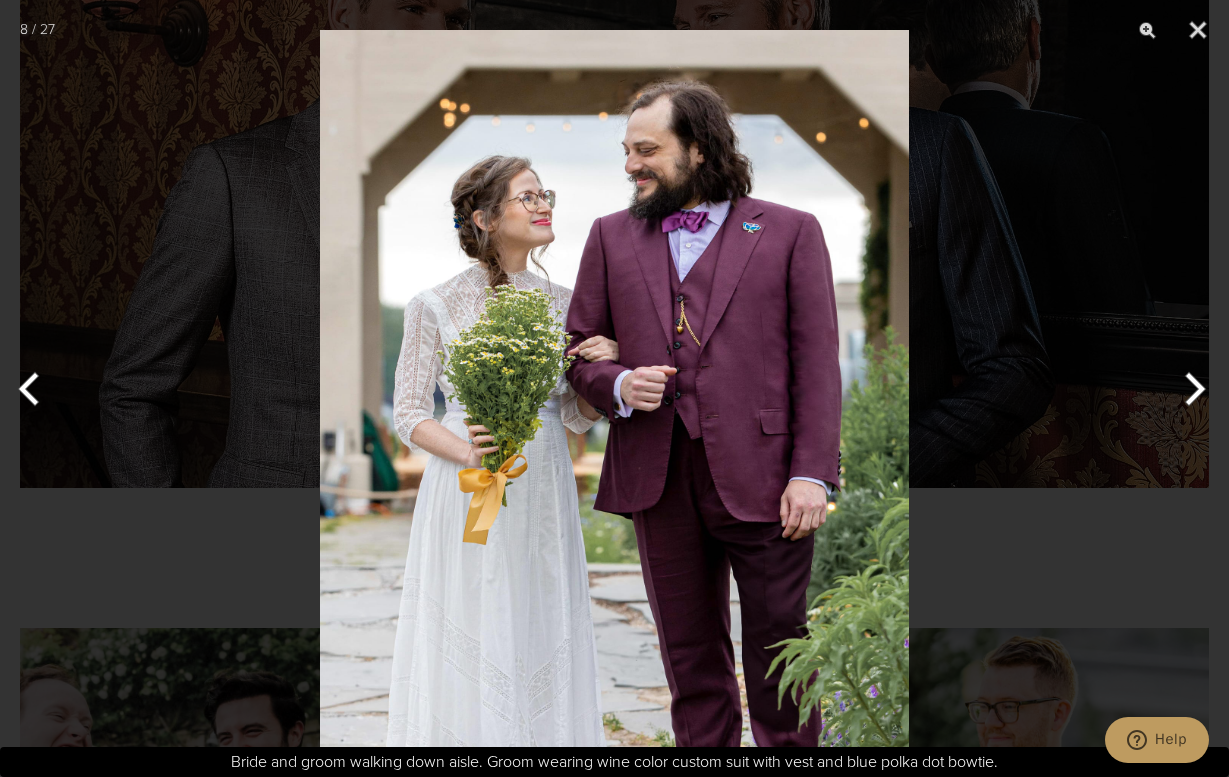 click at bounding box center (1191, 389) 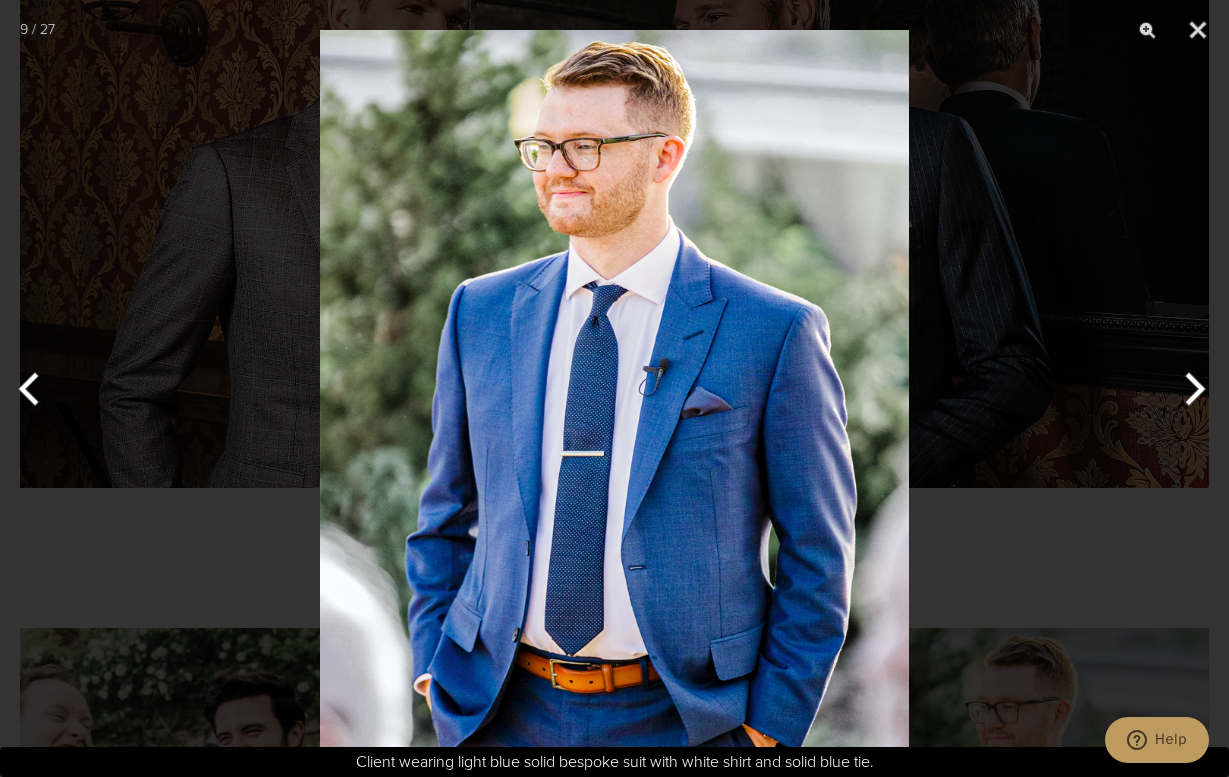 click at bounding box center (1191, 389) 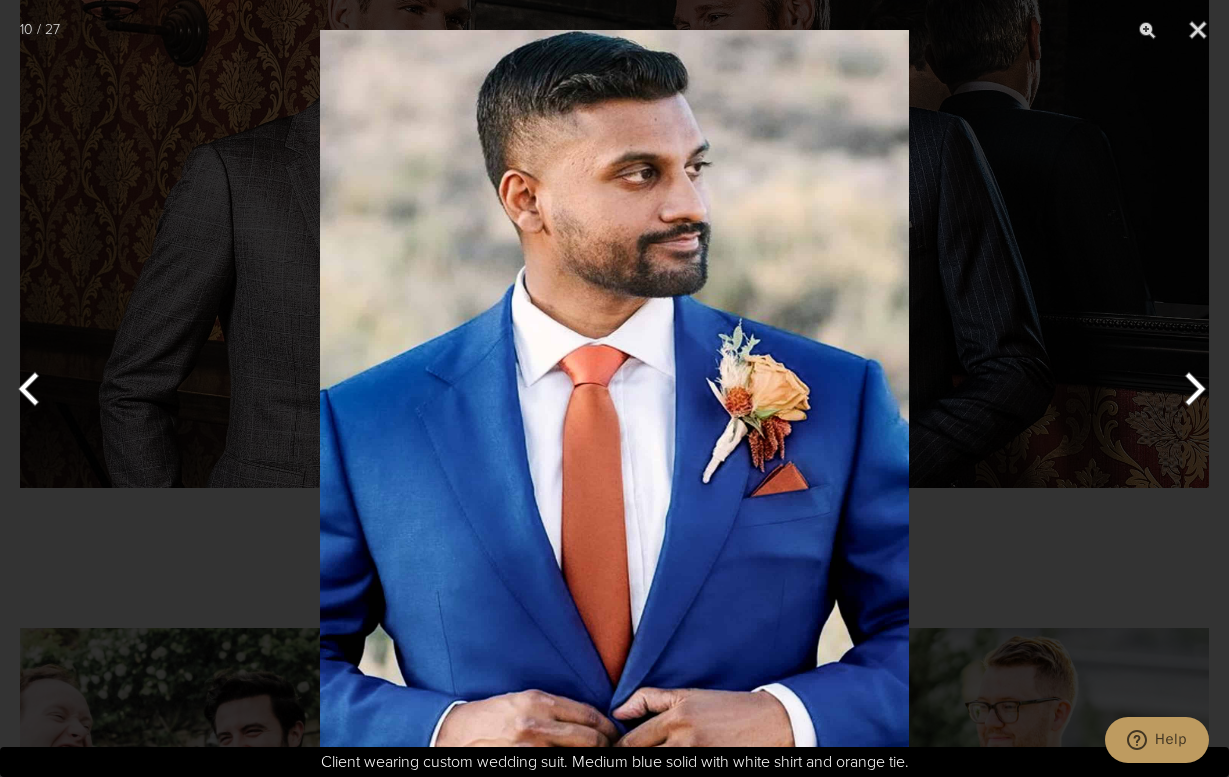 click at bounding box center [1191, 389] 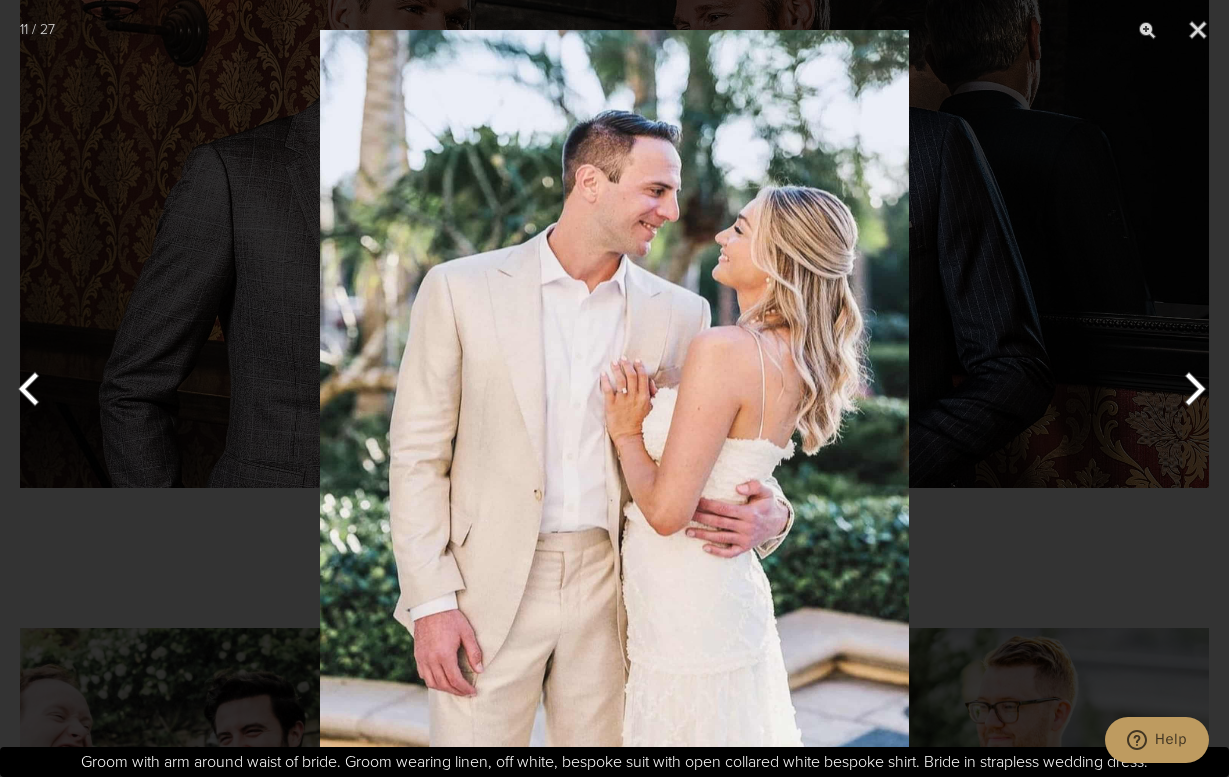 click at bounding box center (1191, 389) 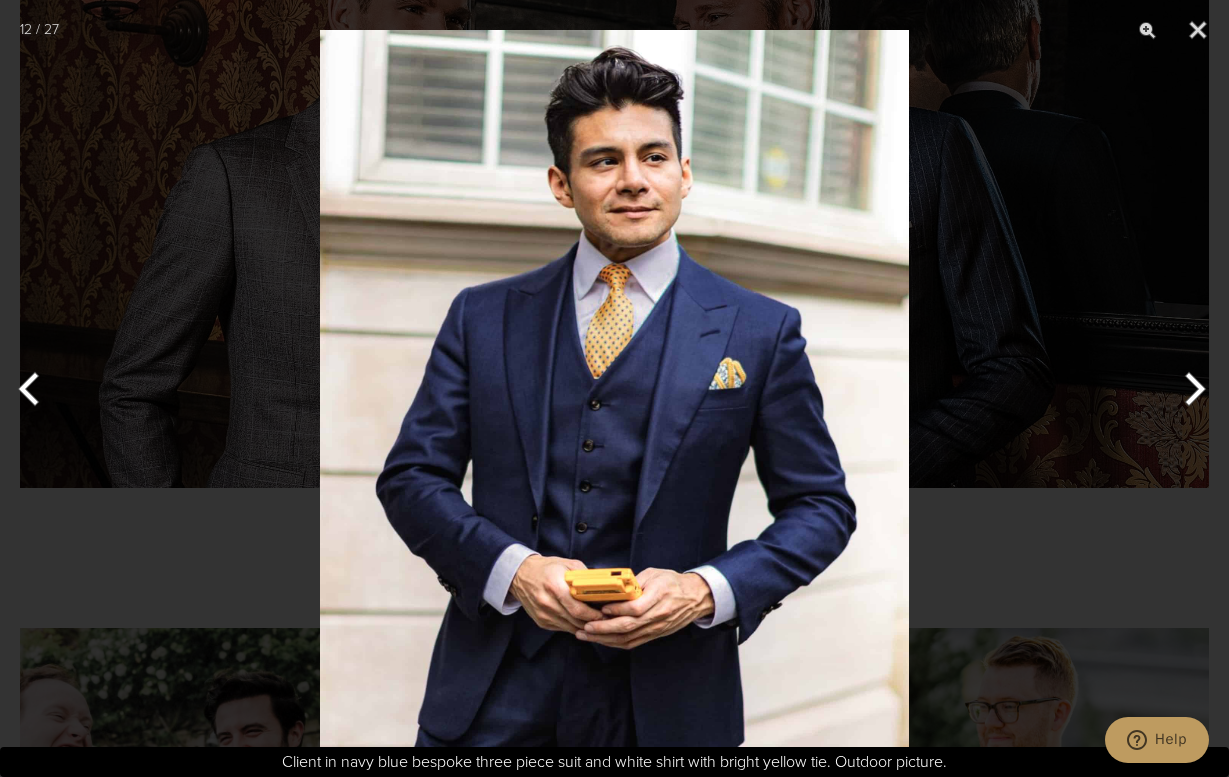 click at bounding box center (1191, 389) 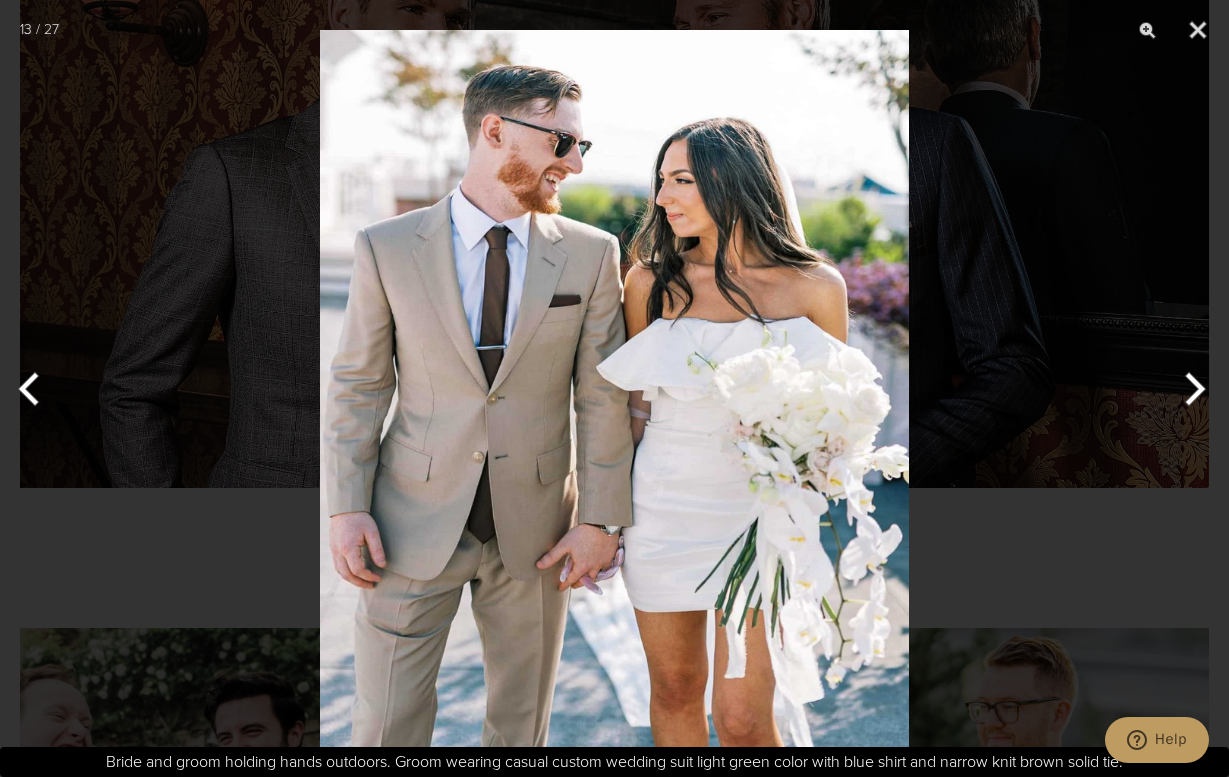 click at bounding box center [1191, 389] 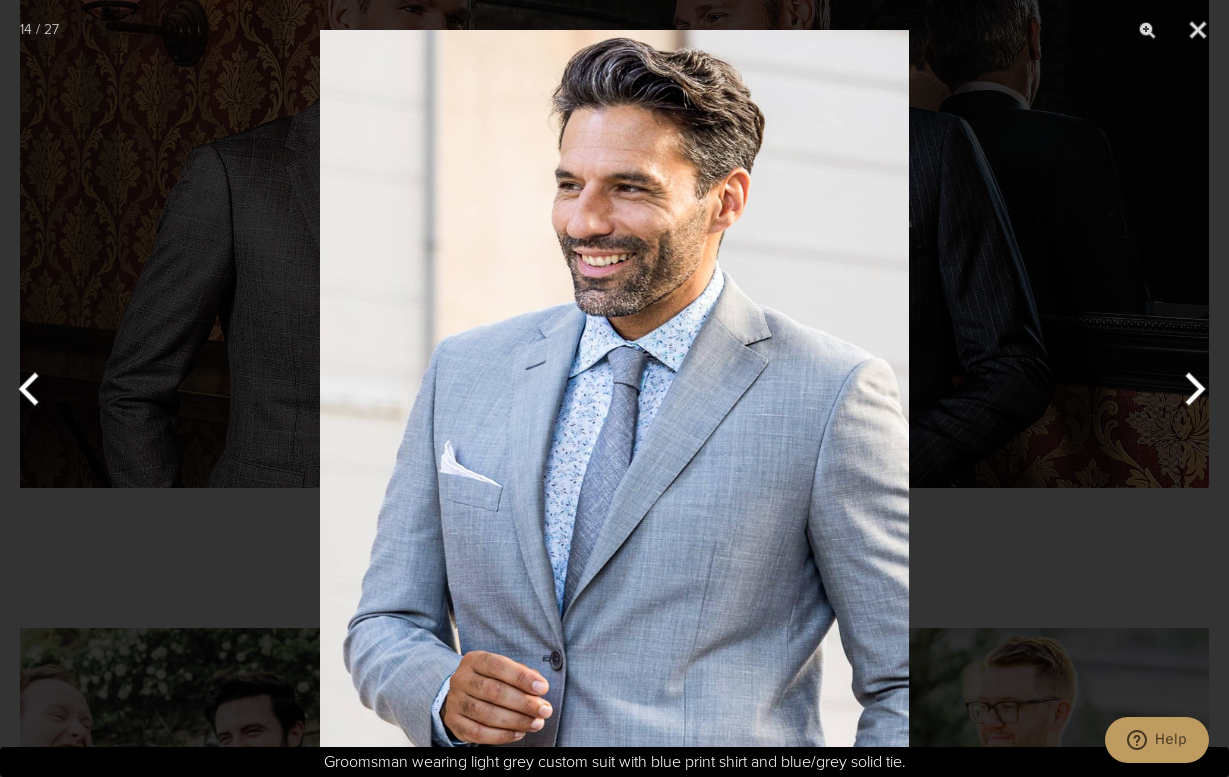 click at bounding box center (1191, 389) 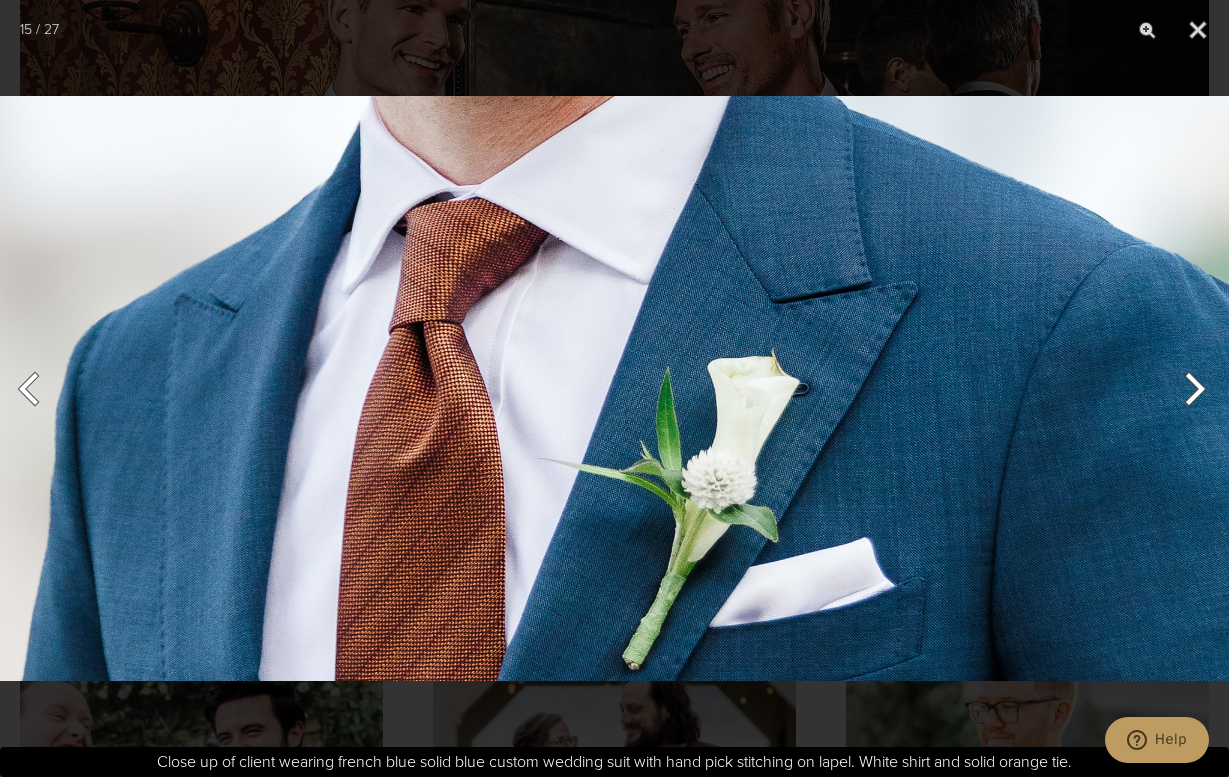 click at bounding box center [1191, 389] 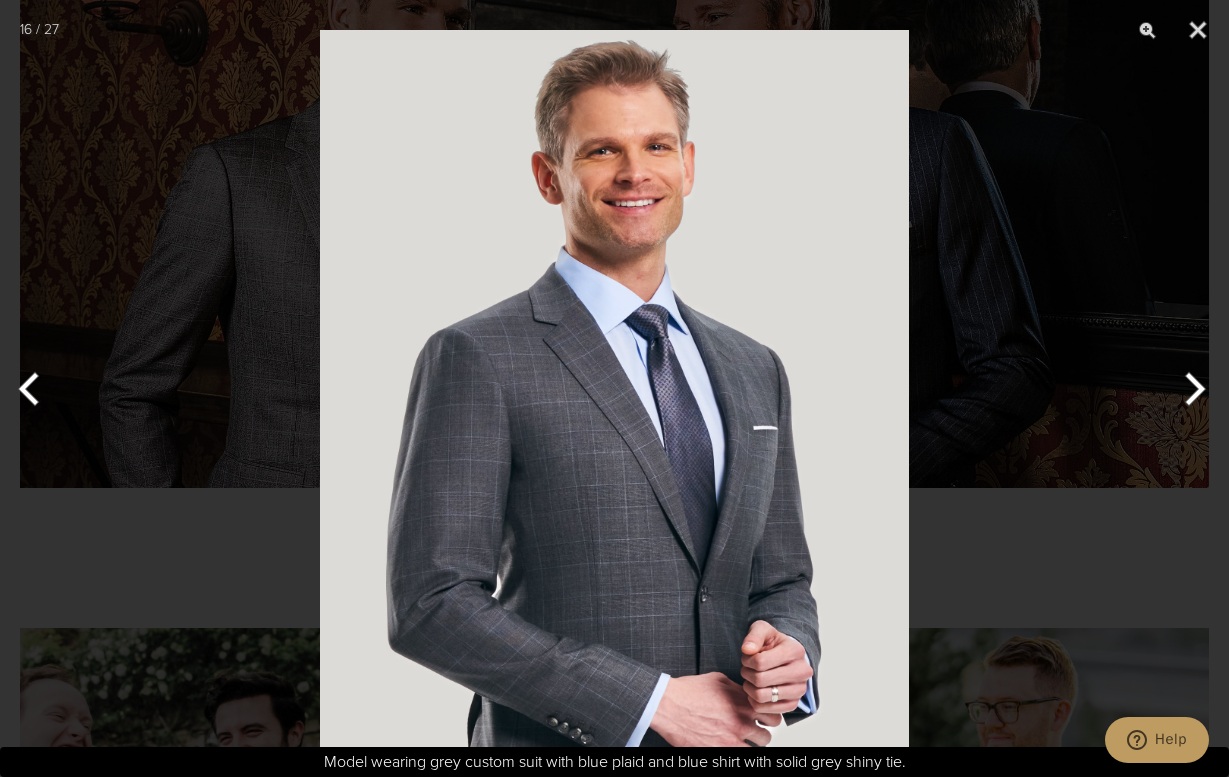 click at bounding box center [1191, 389] 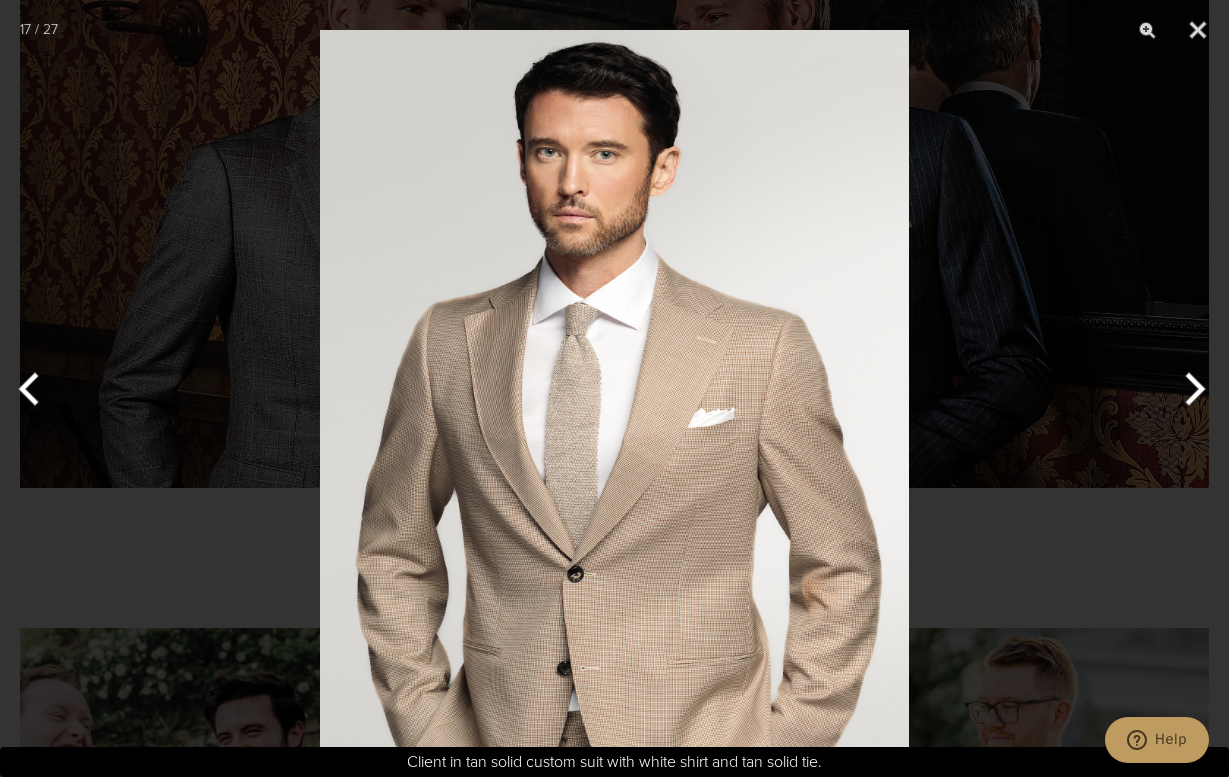 click at bounding box center (37, 389) 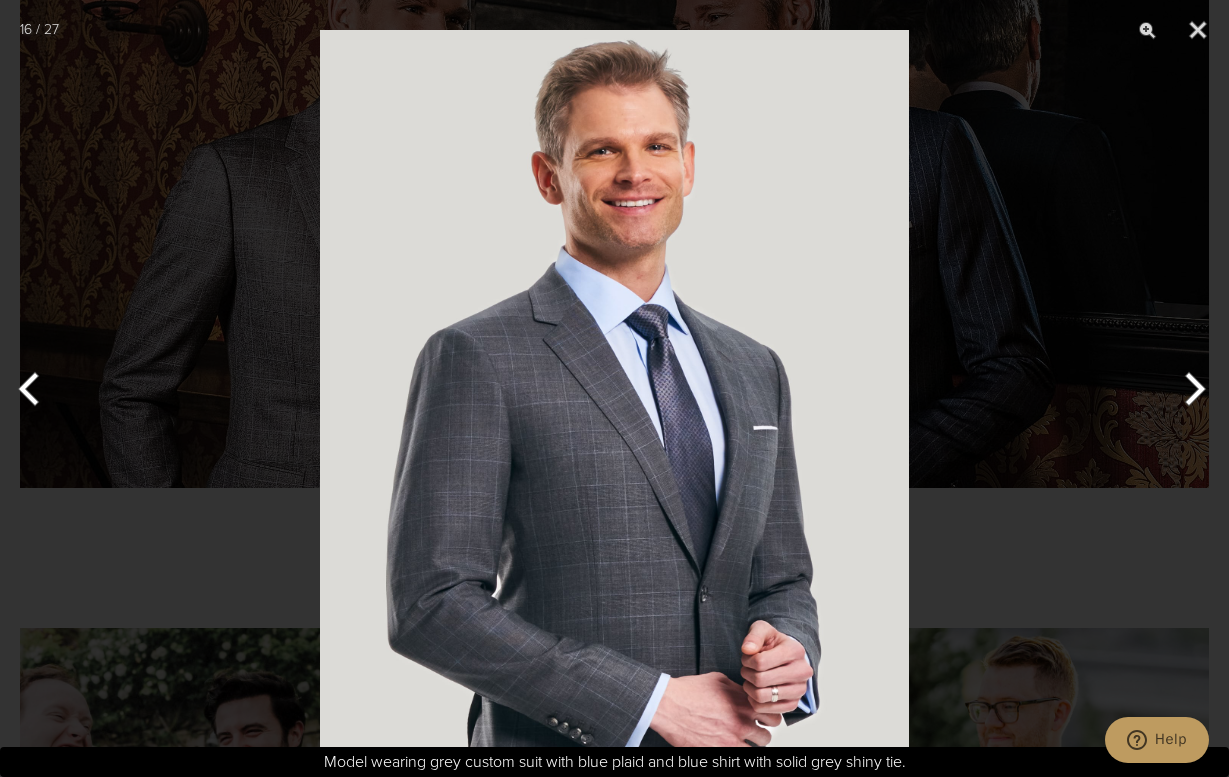 click at bounding box center (1191, 389) 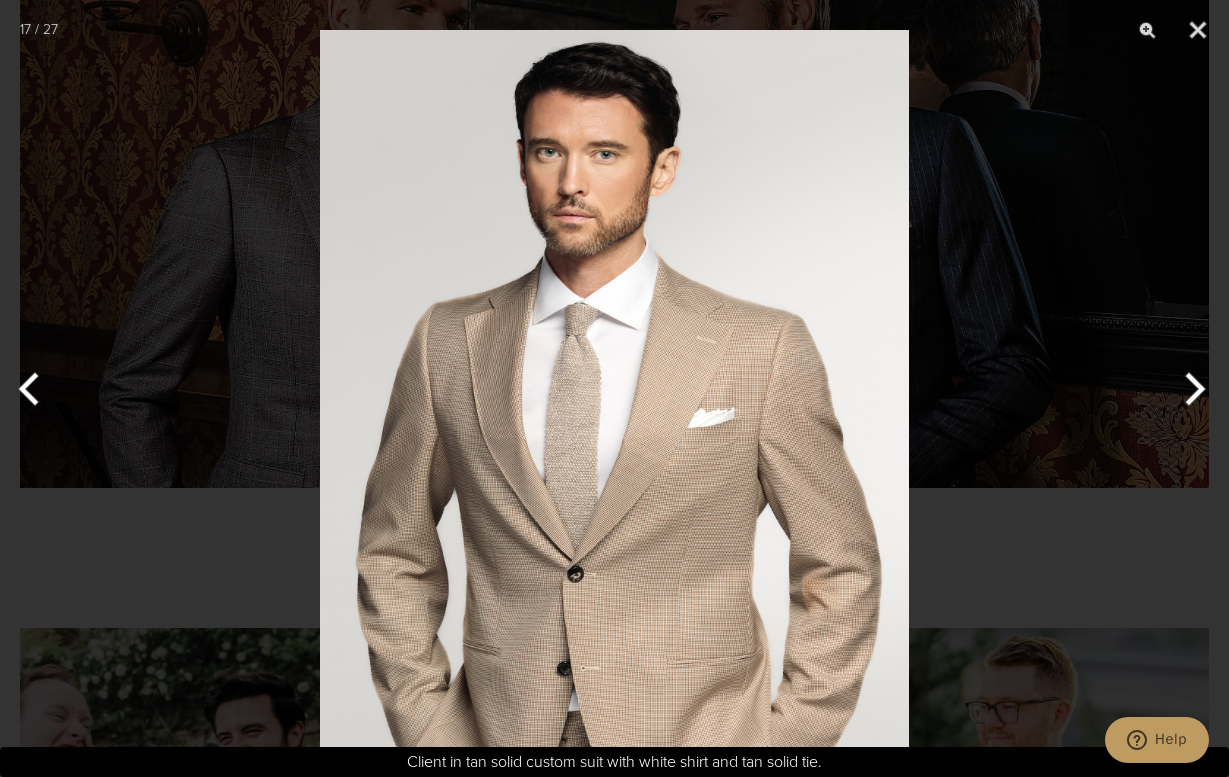 click at bounding box center (1191, 389) 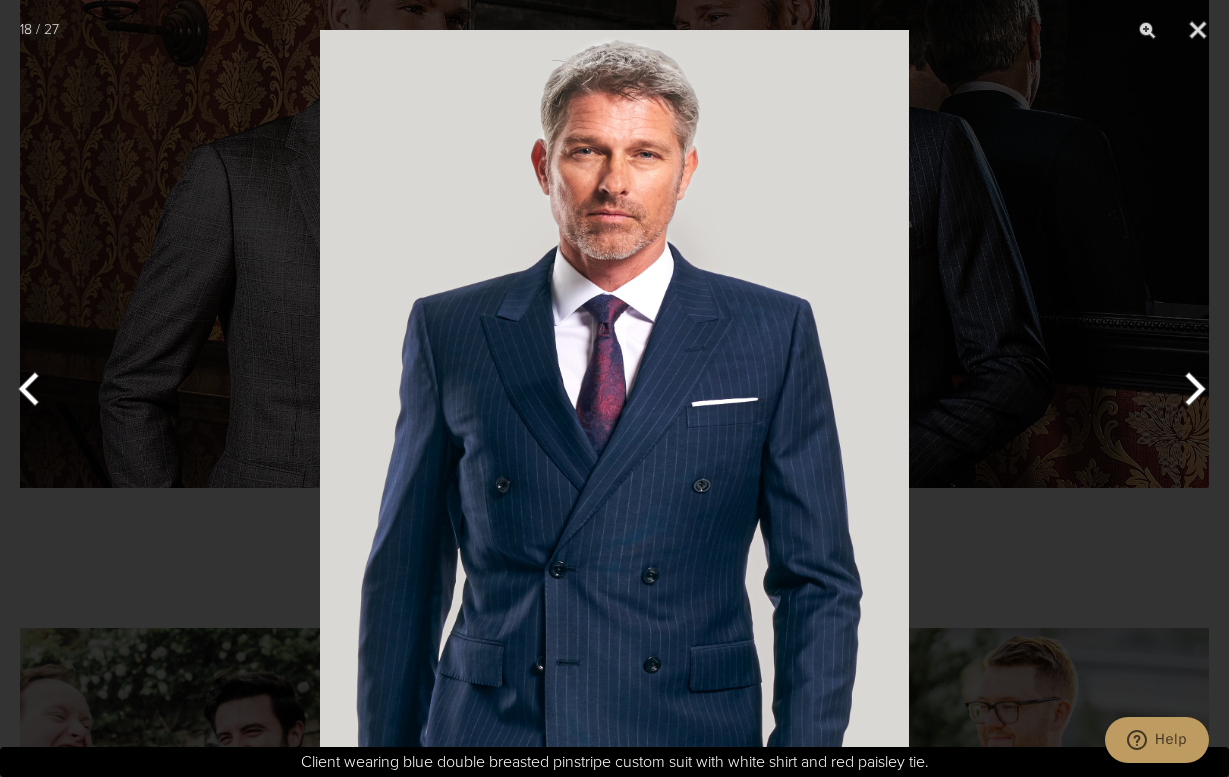 click at bounding box center (1191, 389) 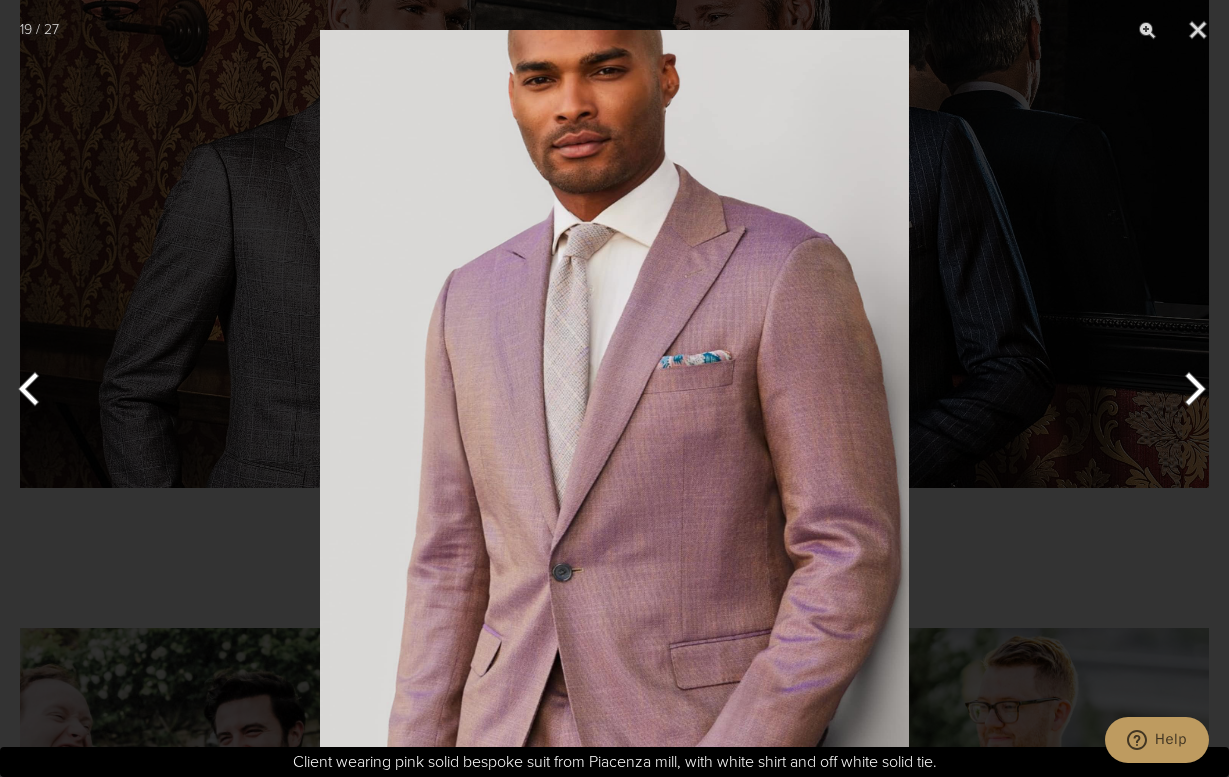 click at bounding box center [1191, 389] 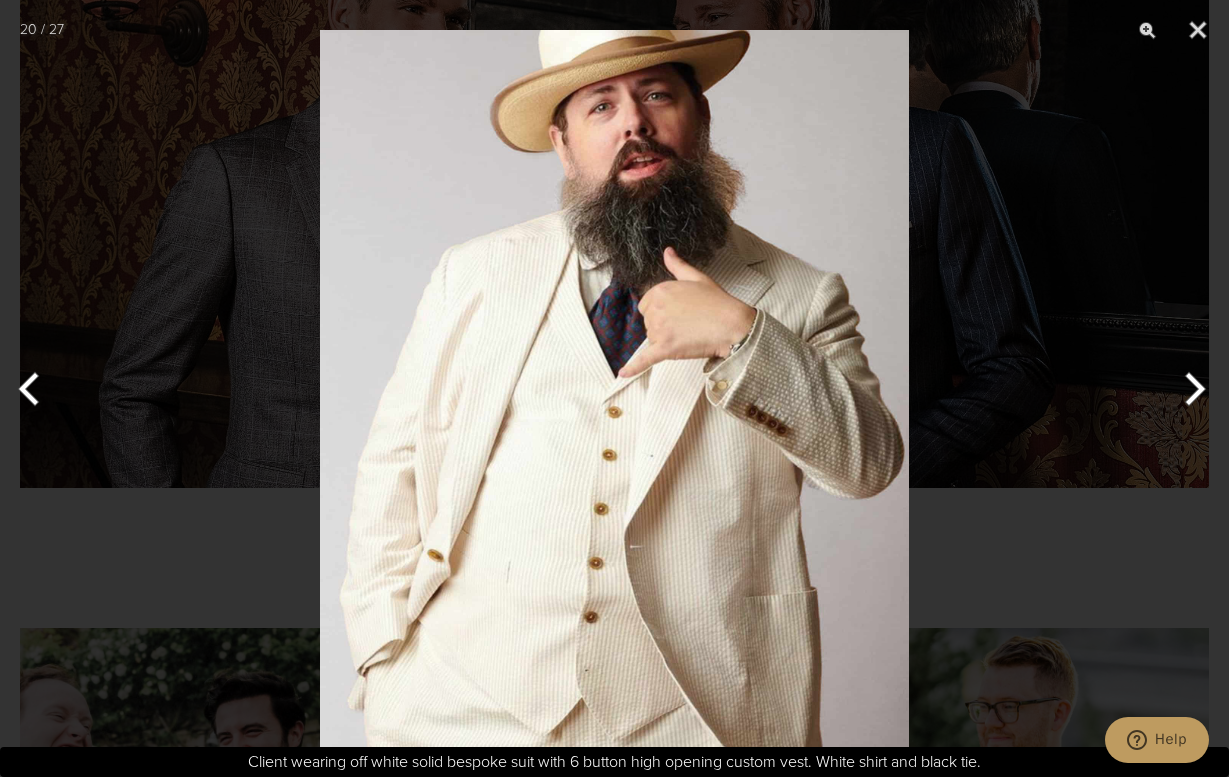 click at bounding box center (1191, 389) 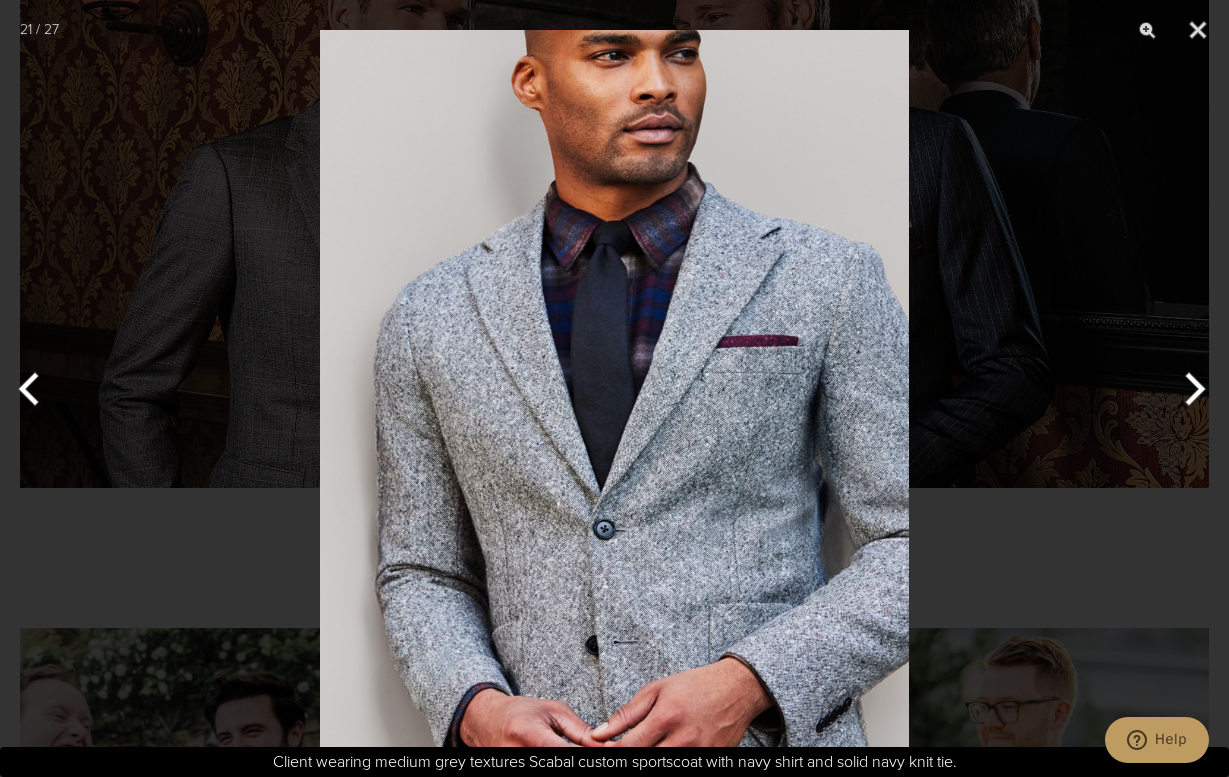 click at bounding box center (1191, 389) 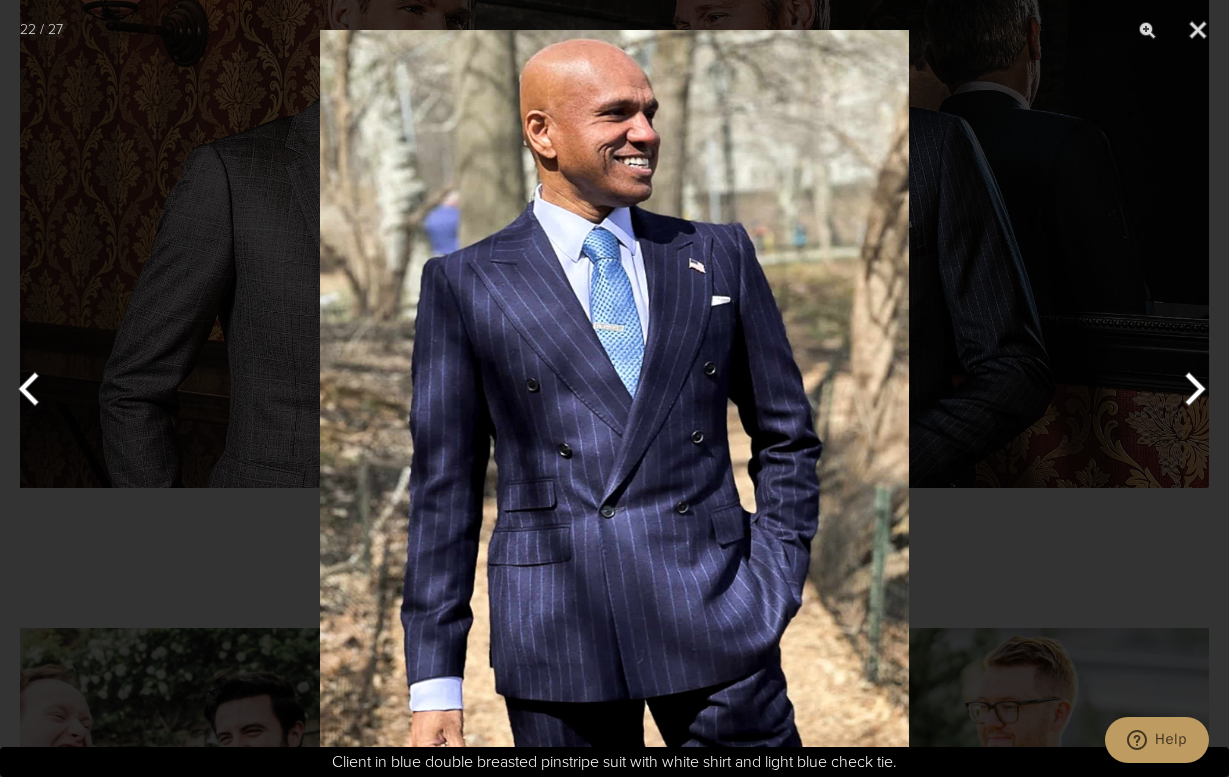 click at bounding box center (1191, 389) 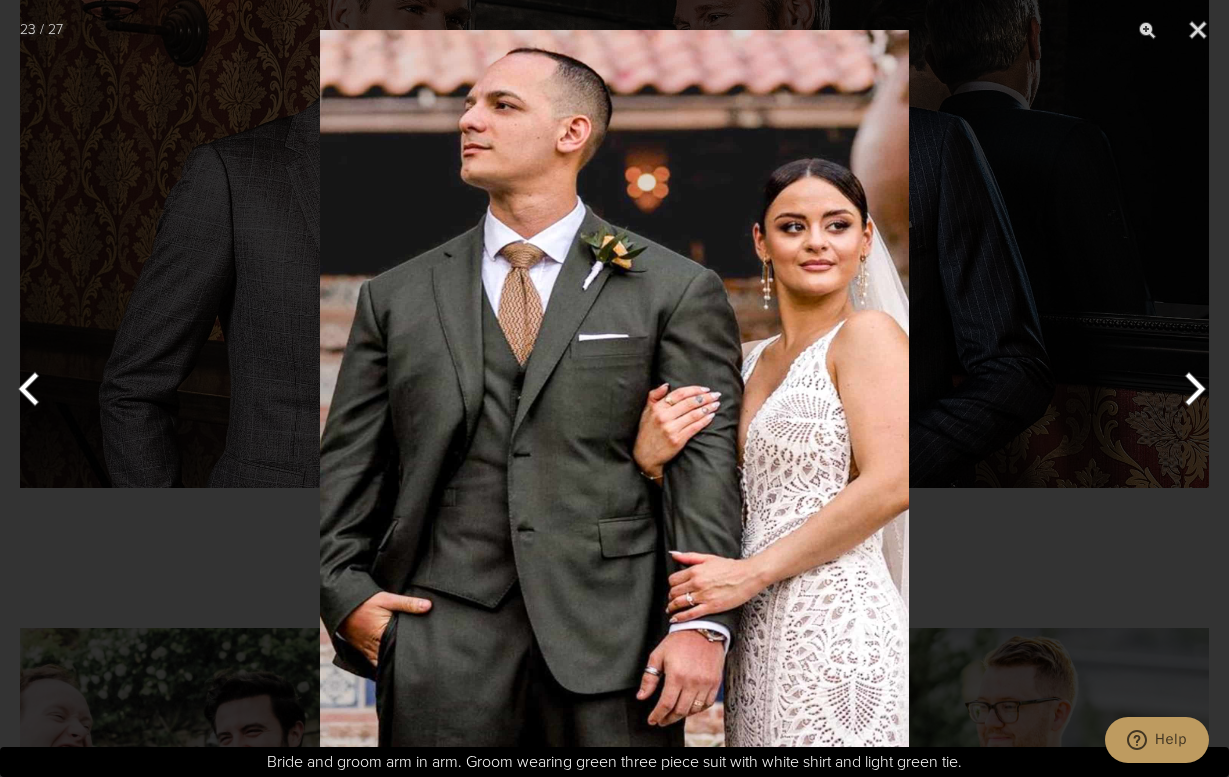 click at bounding box center [1191, 389] 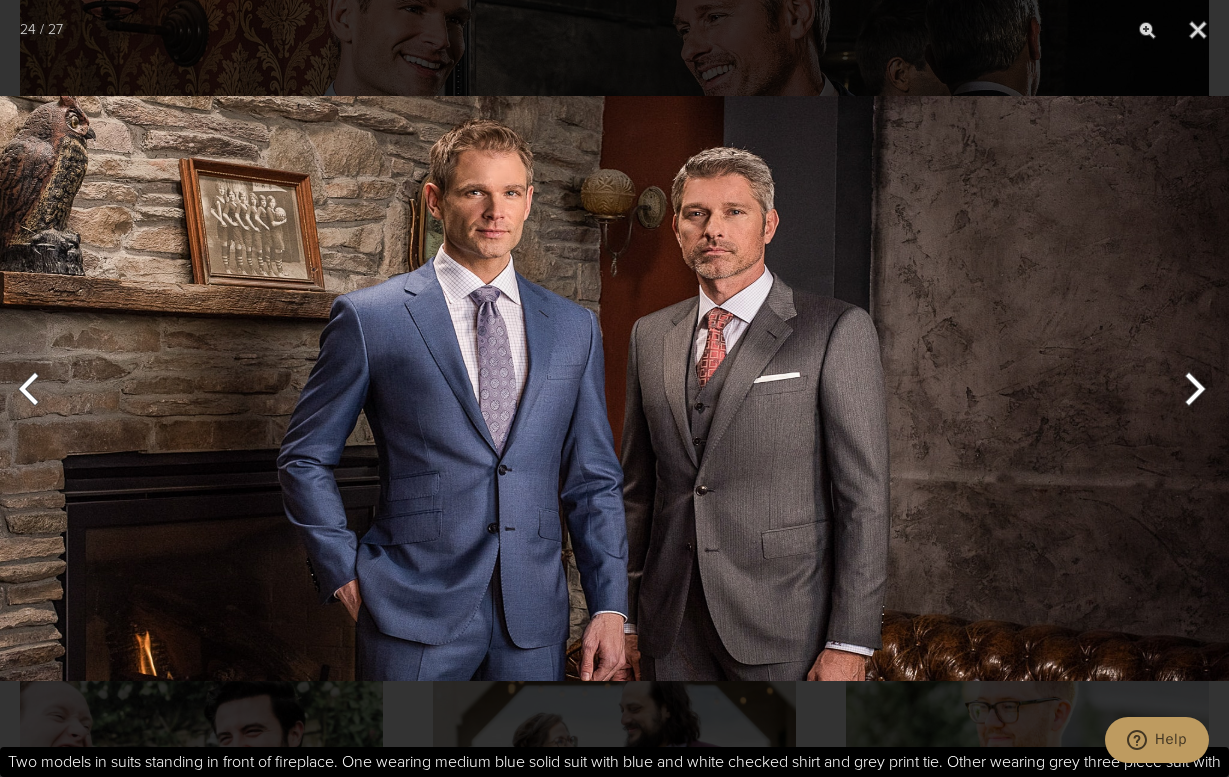 click at bounding box center [1191, 389] 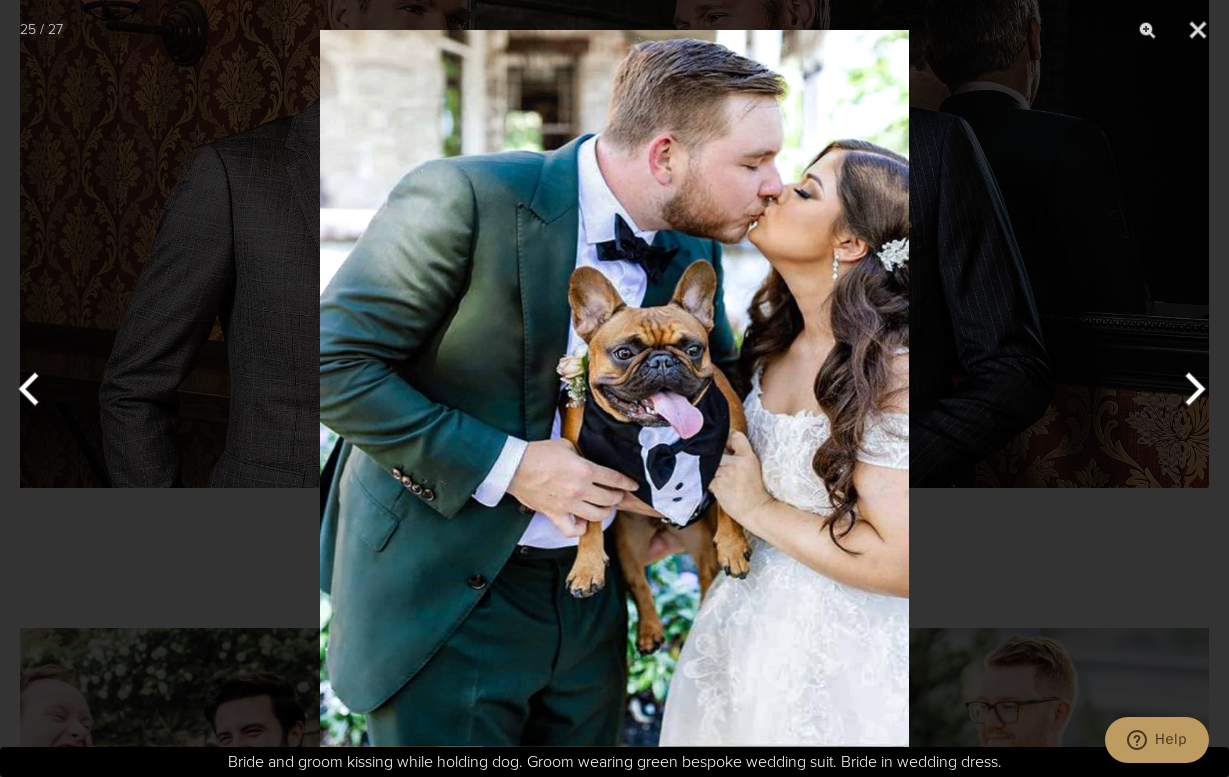 click at bounding box center [1191, 389] 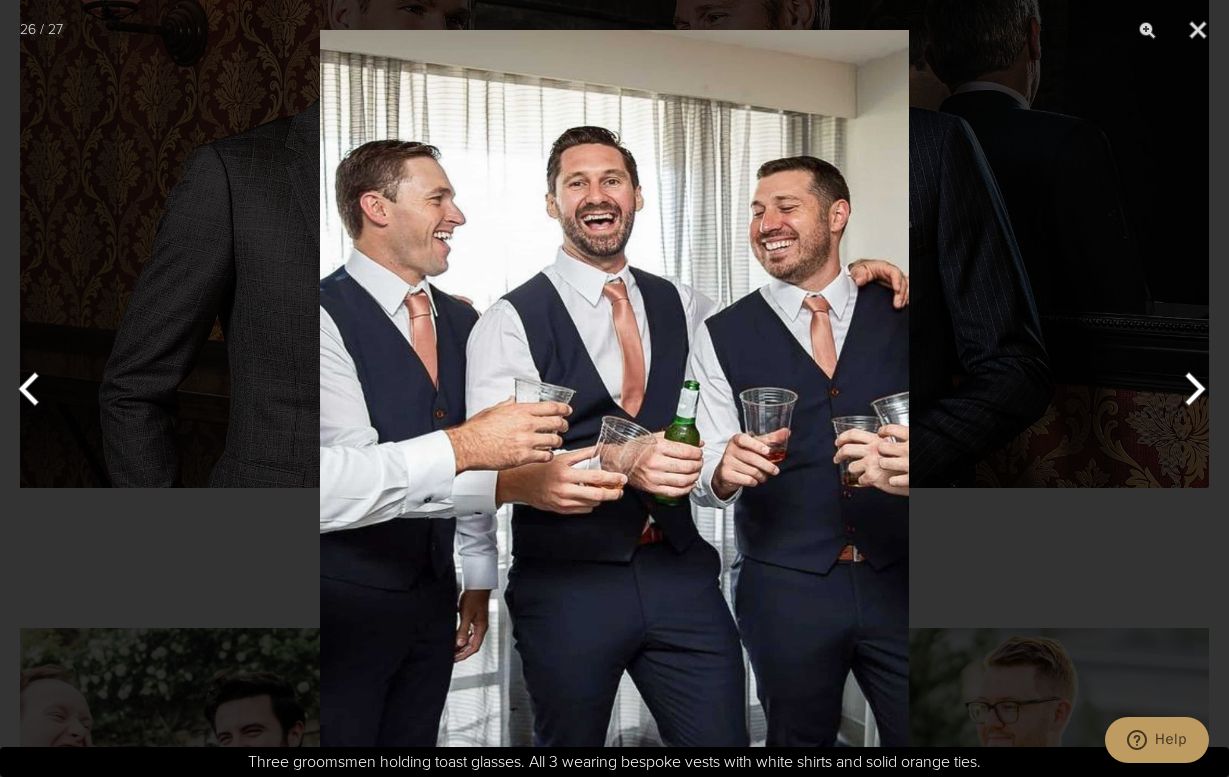 click at bounding box center (1191, 389) 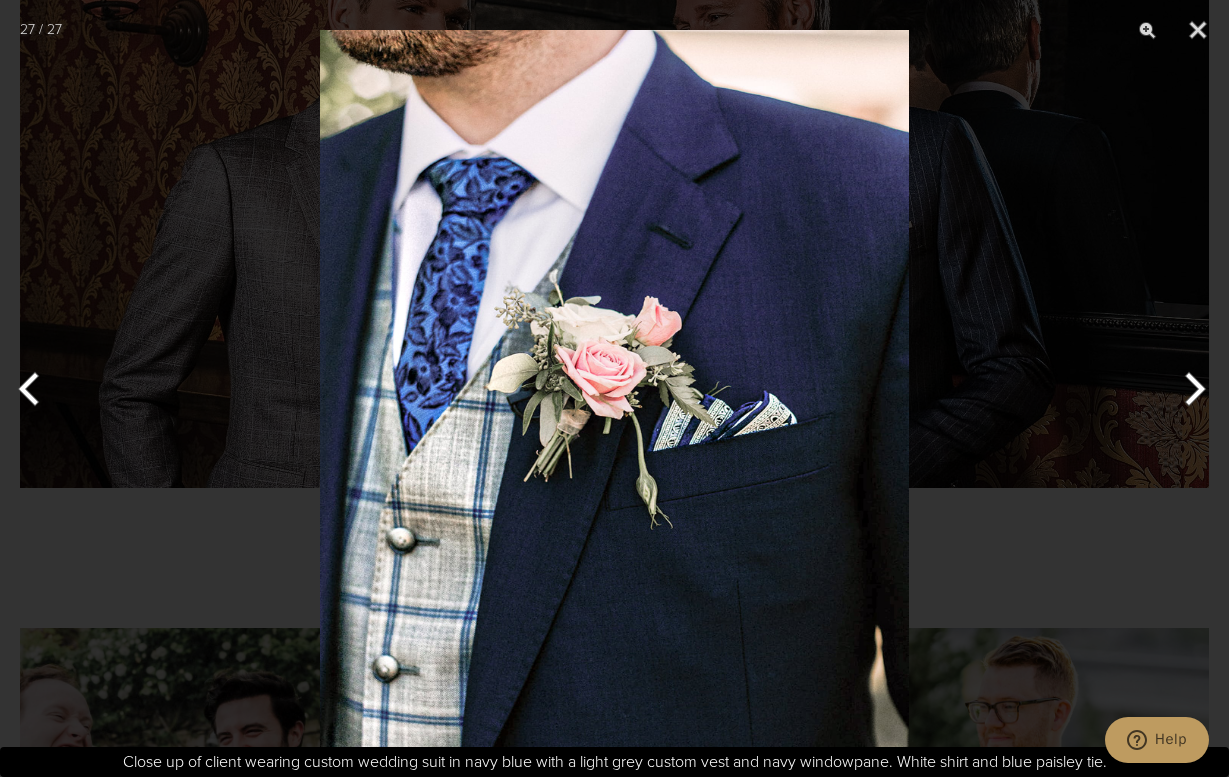 click at bounding box center [1191, 389] 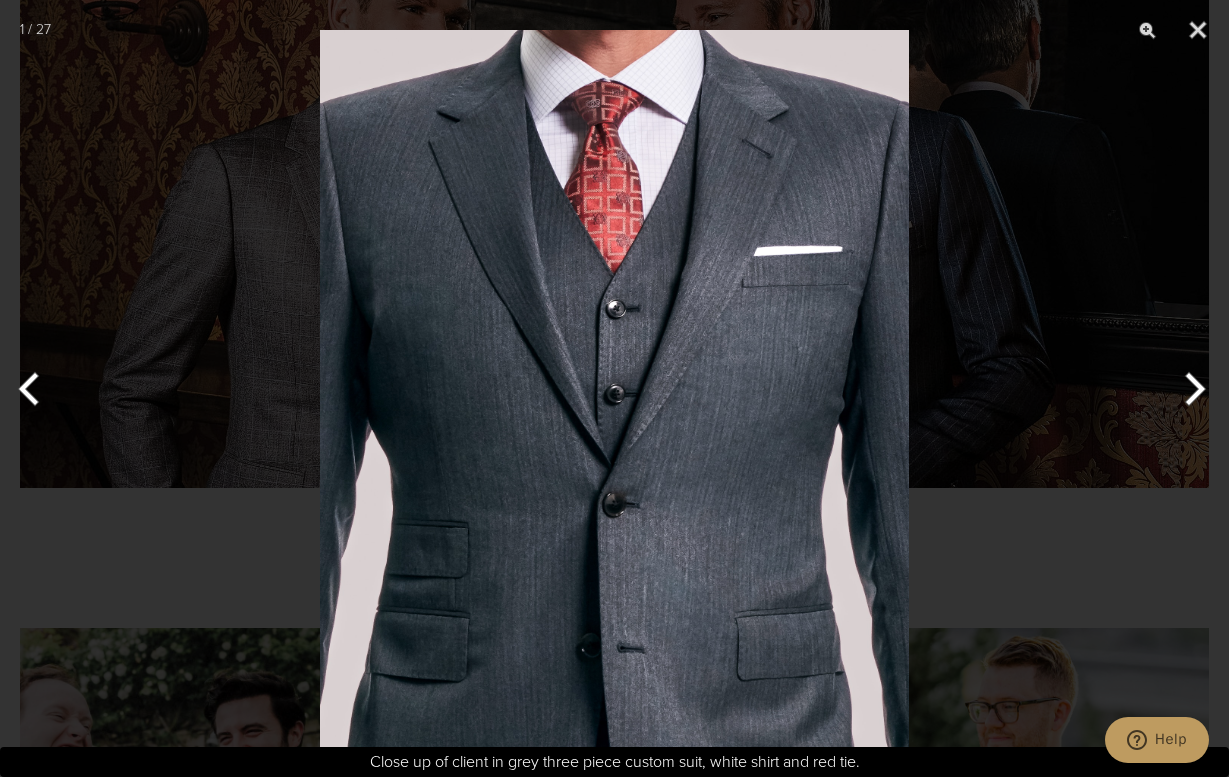 click at bounding box center (1191, 389) 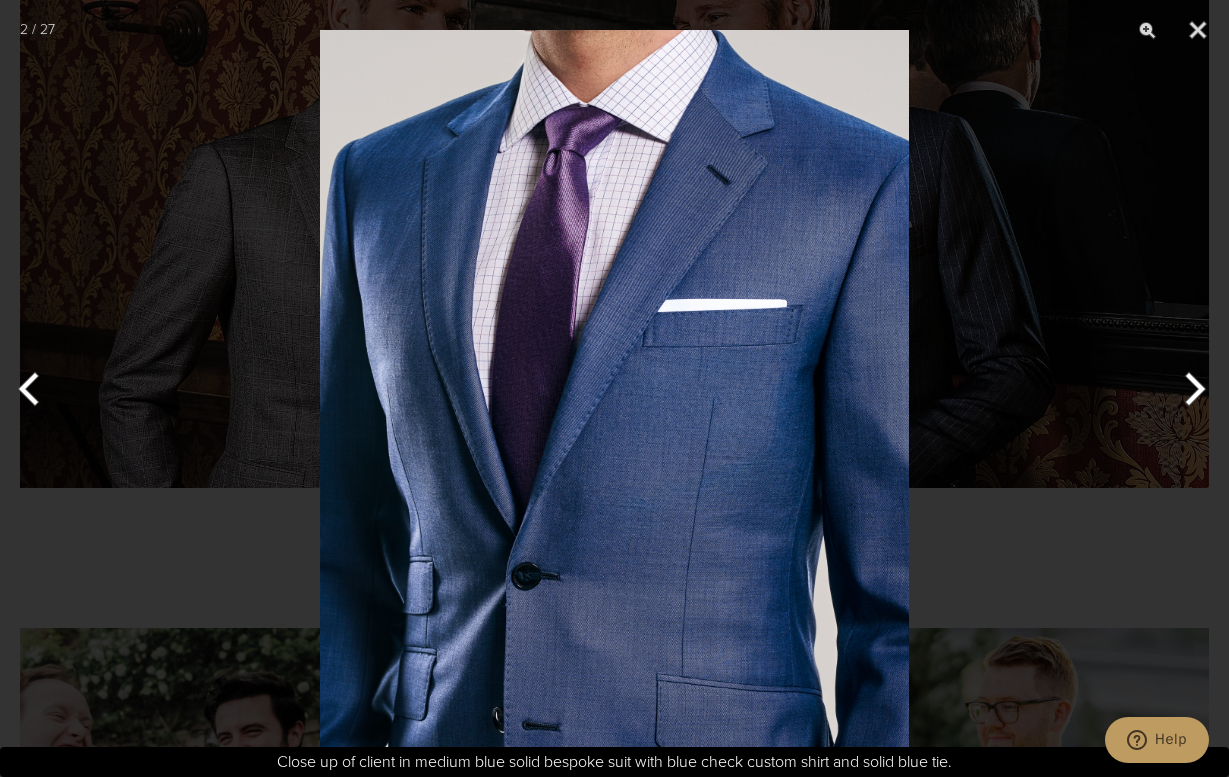 click at bounding box center (1191, 389) 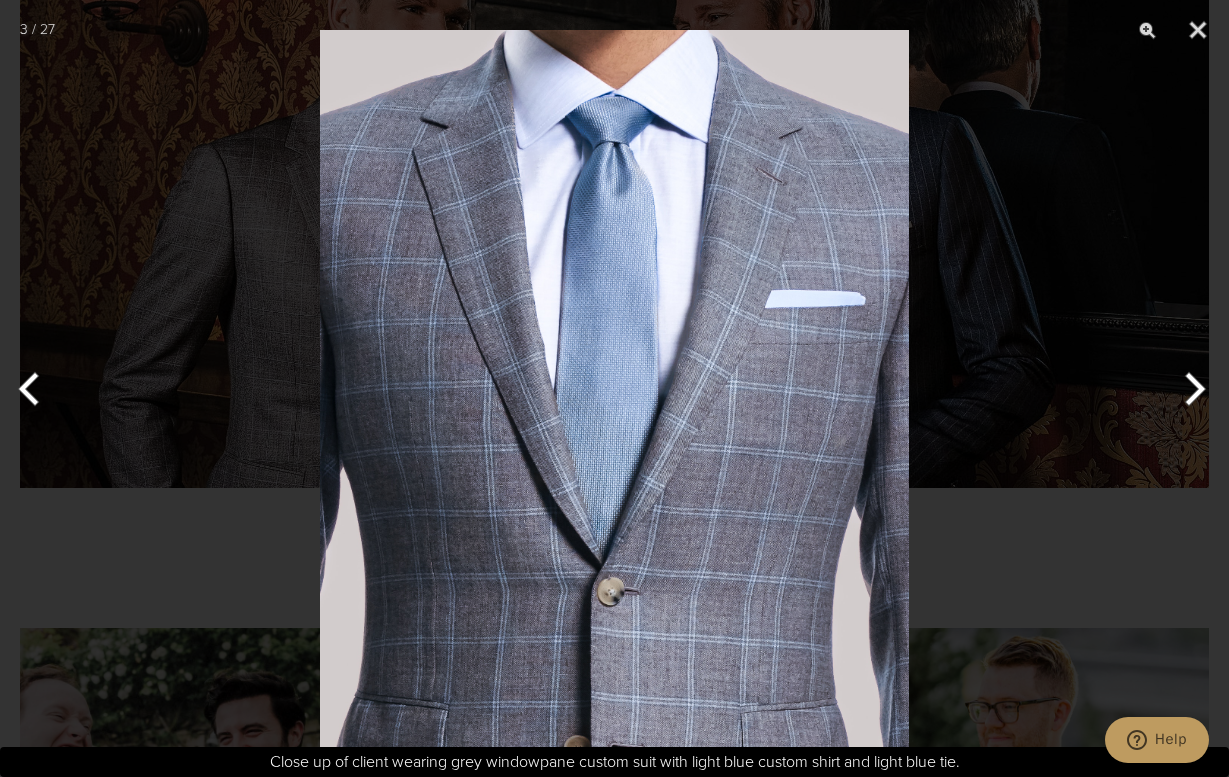 click at bounding box center [1191, 389] 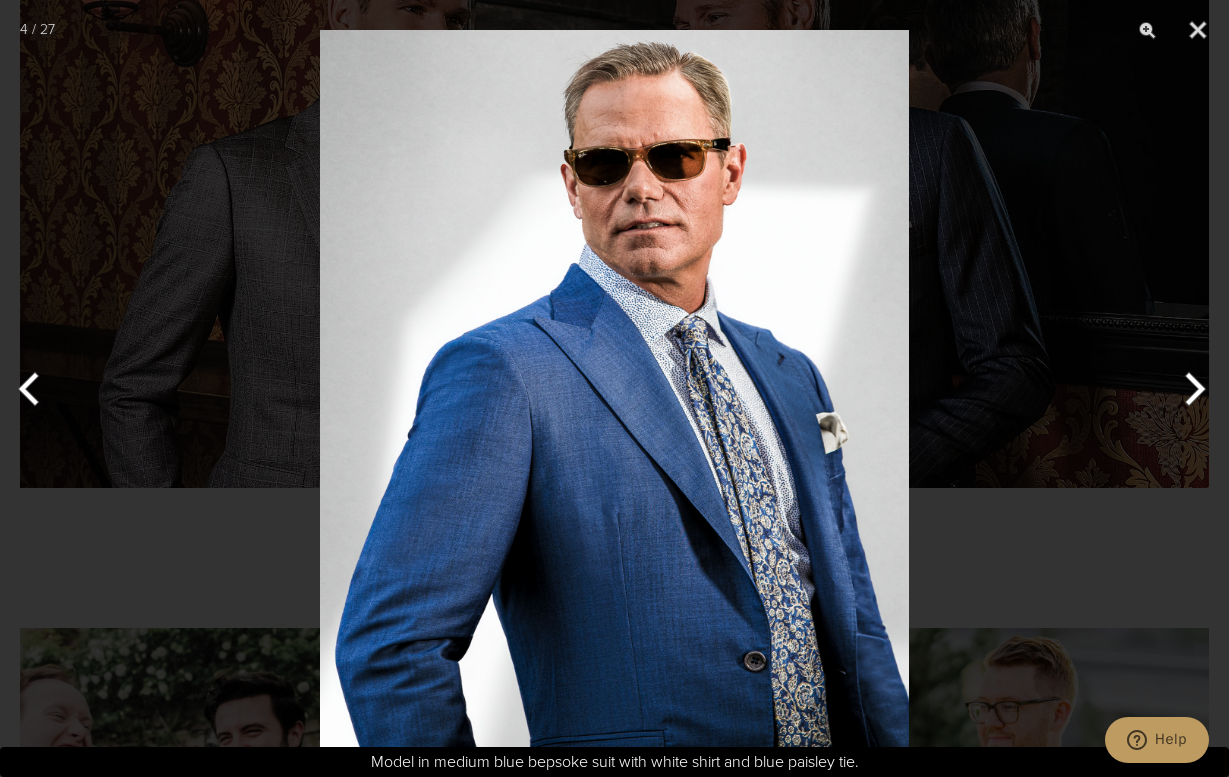 click at bounding box center (1191, 389) 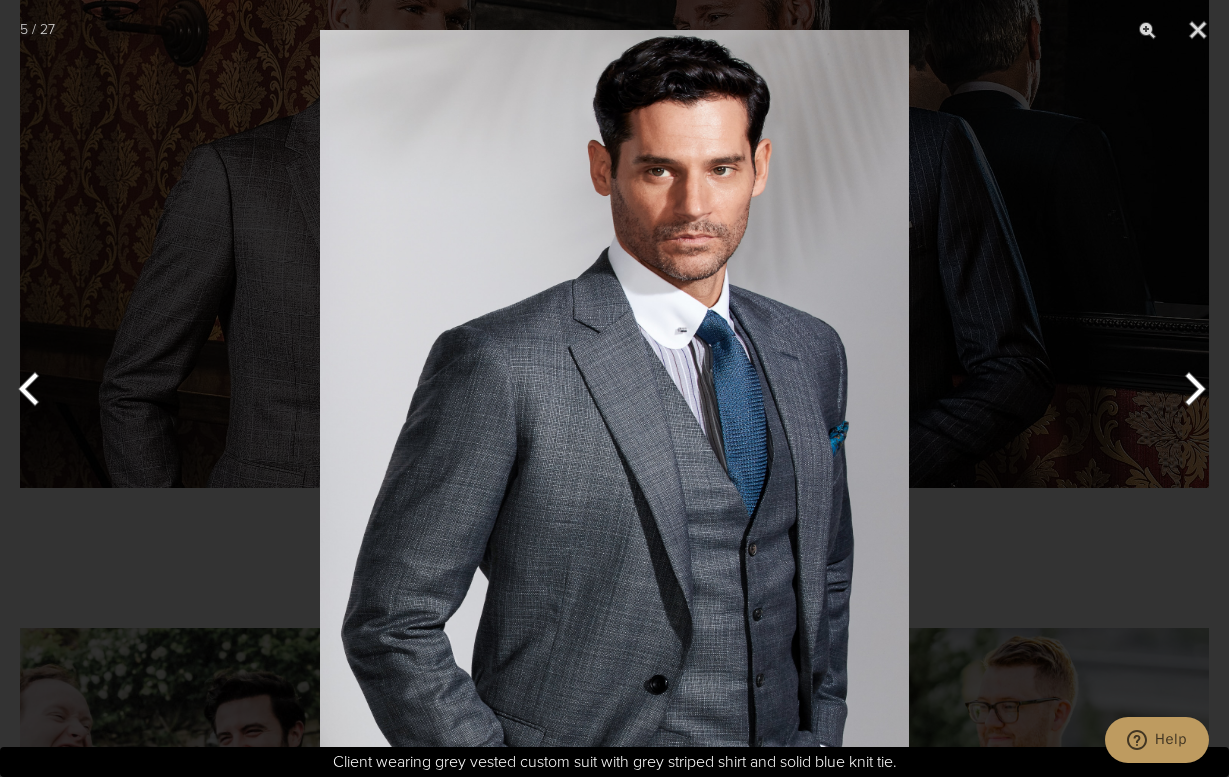 click at bounding box center (1191, 389) 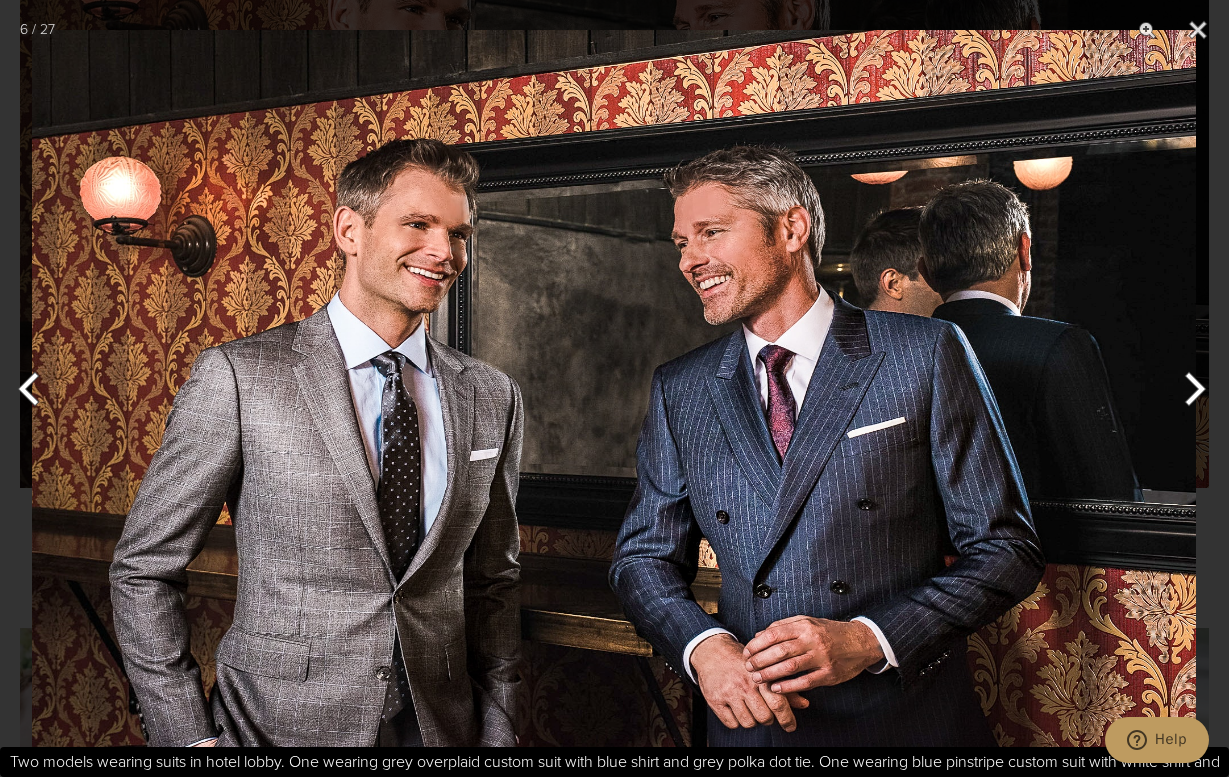 click at bounding box center [1191, 389] 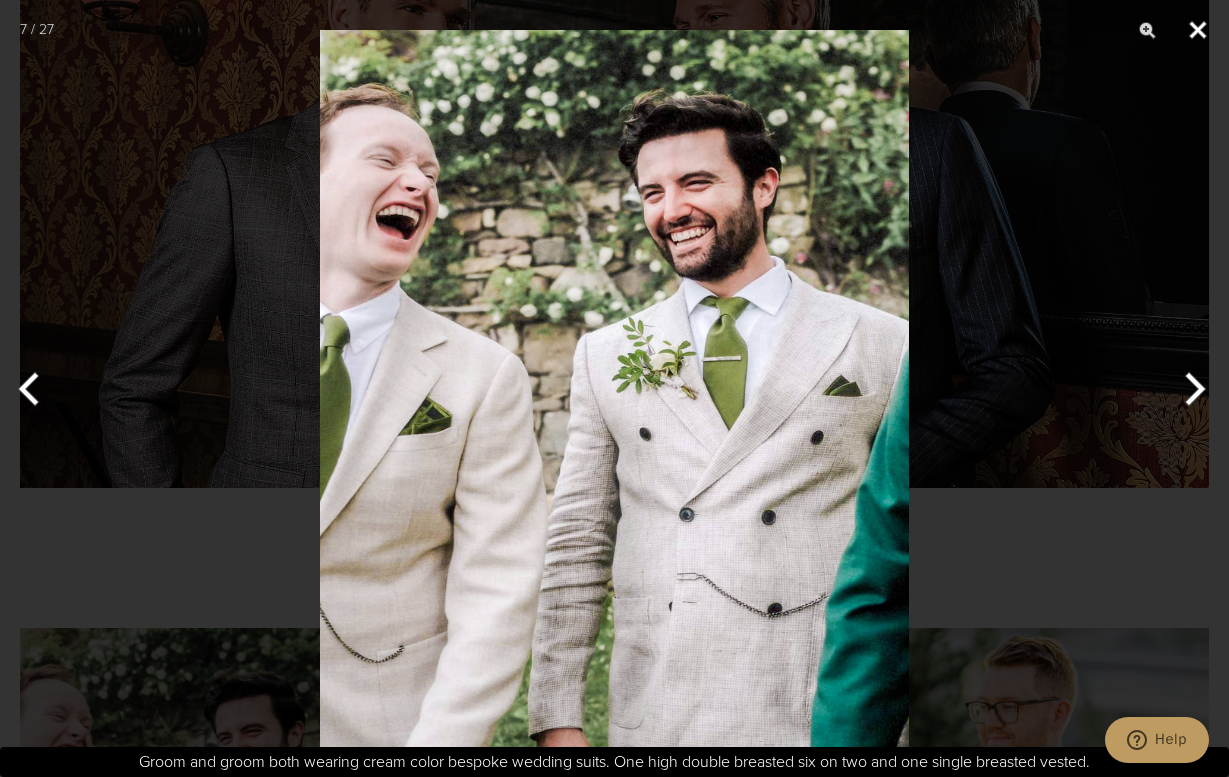 click at bounding box center (1198, 30) 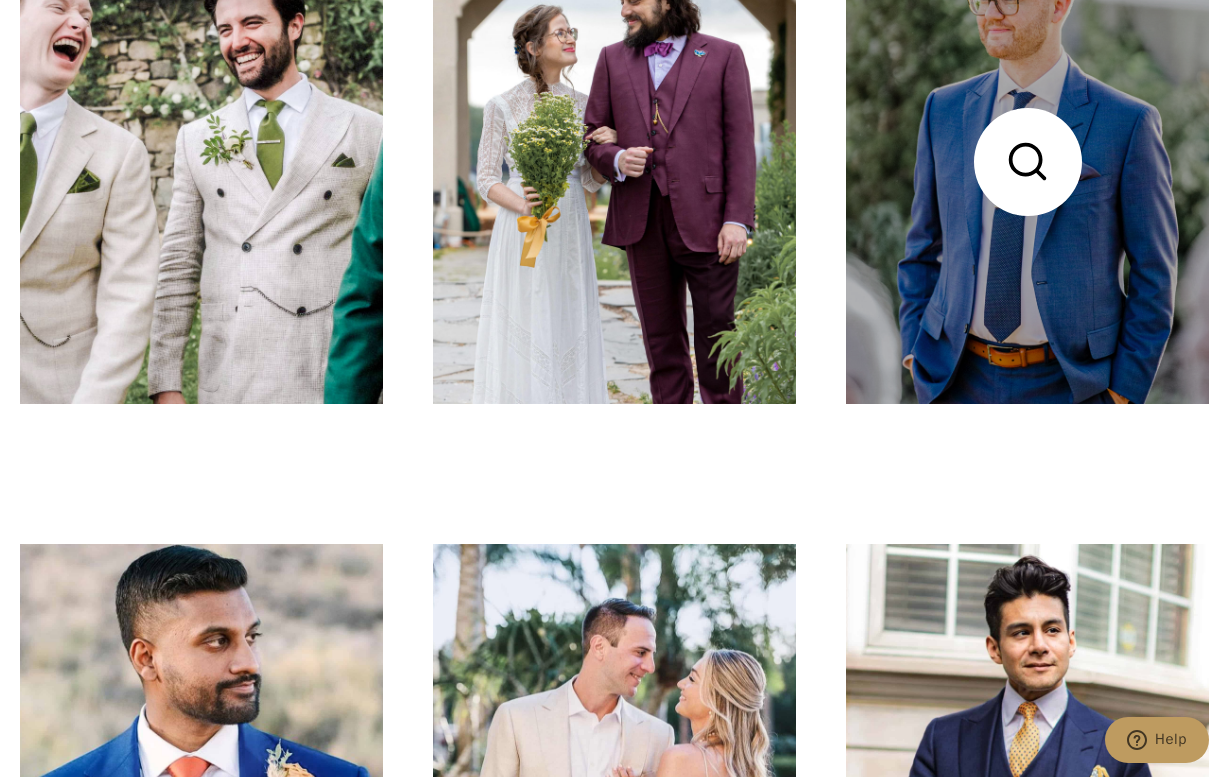 scroll, scrollTop: 2850, scrollLeft: 0, axis: vertical 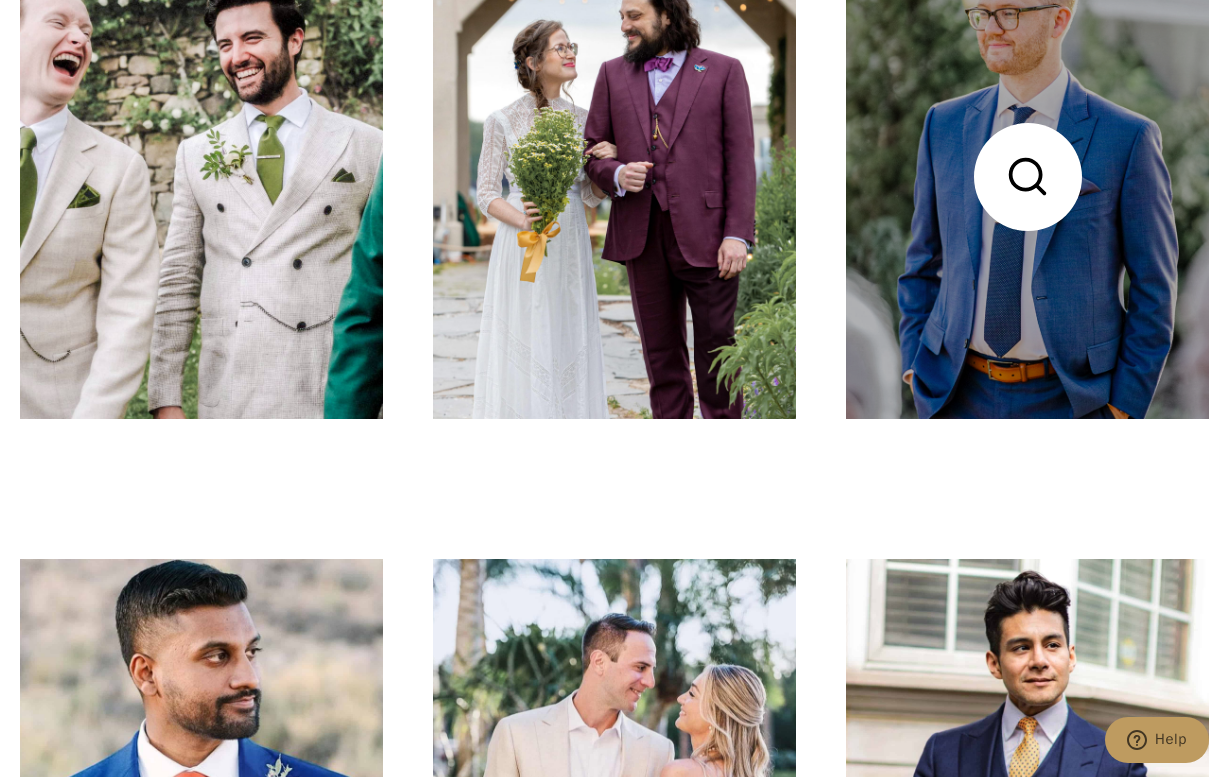 click at bounding box center [1027, 177] 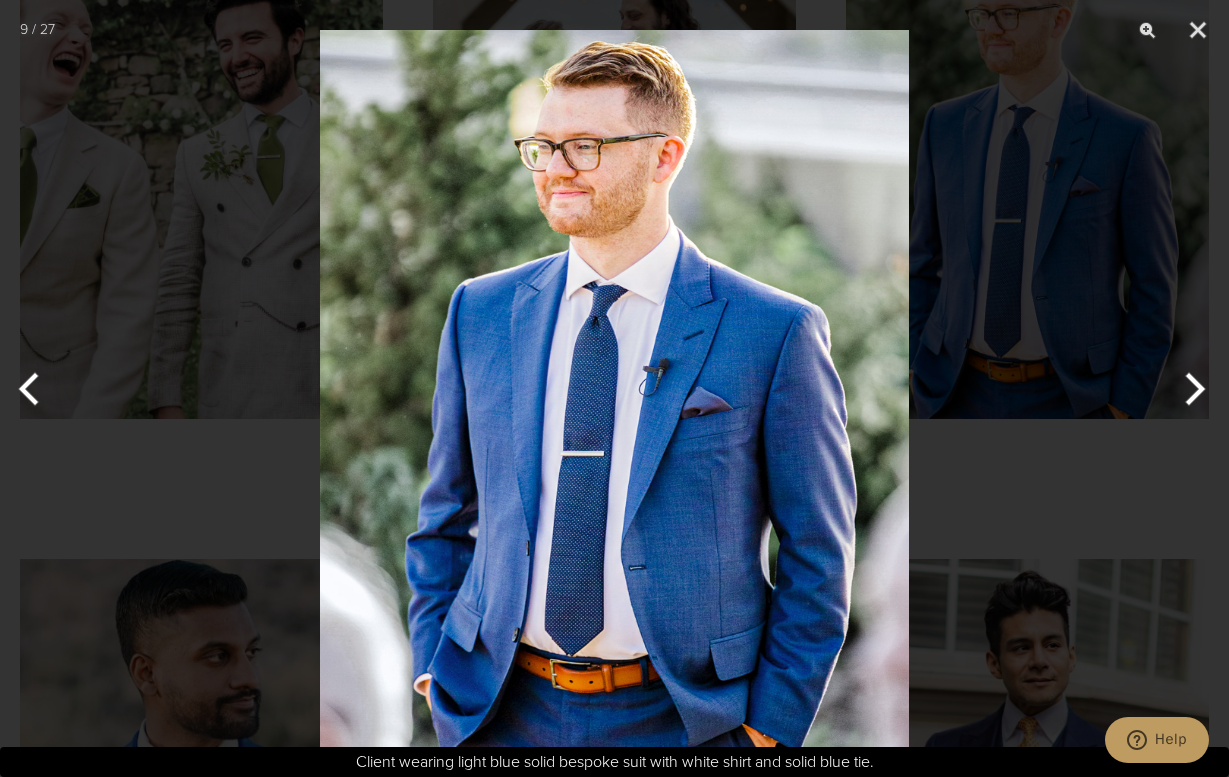 click at bounding box center (1191, 389) 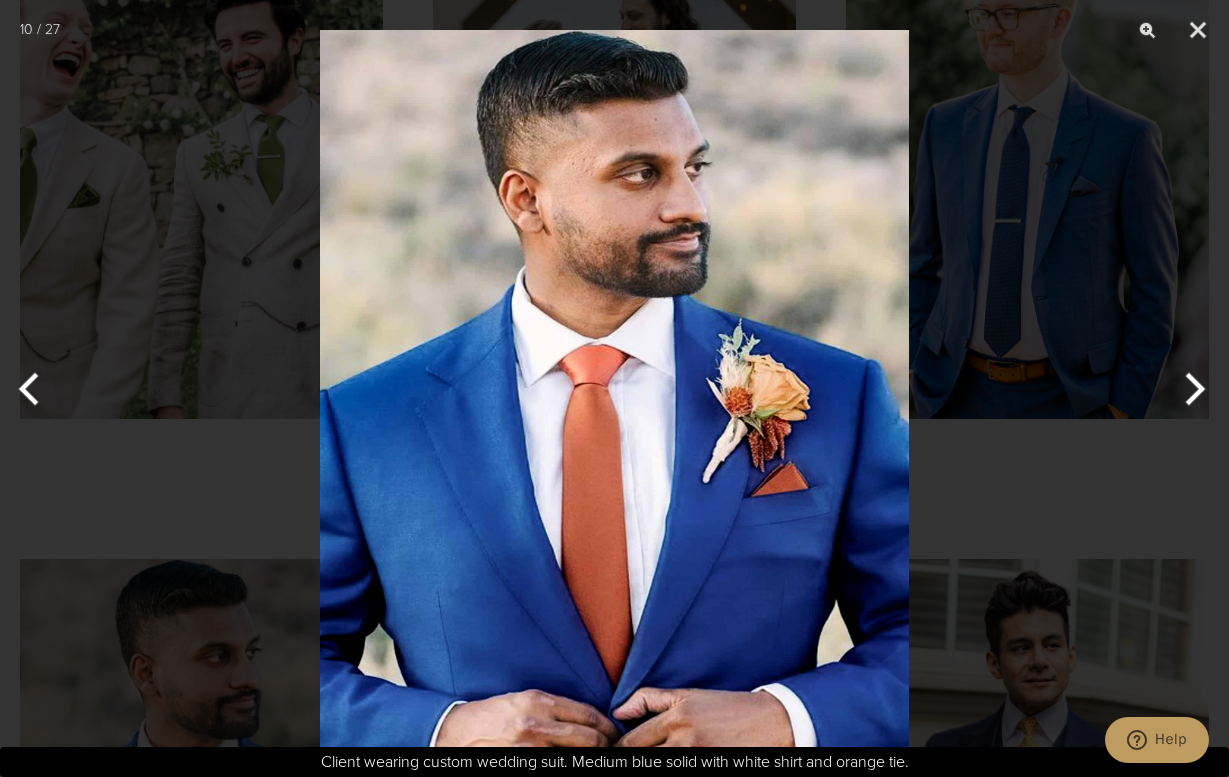 click at bounding box center [1191, 389] 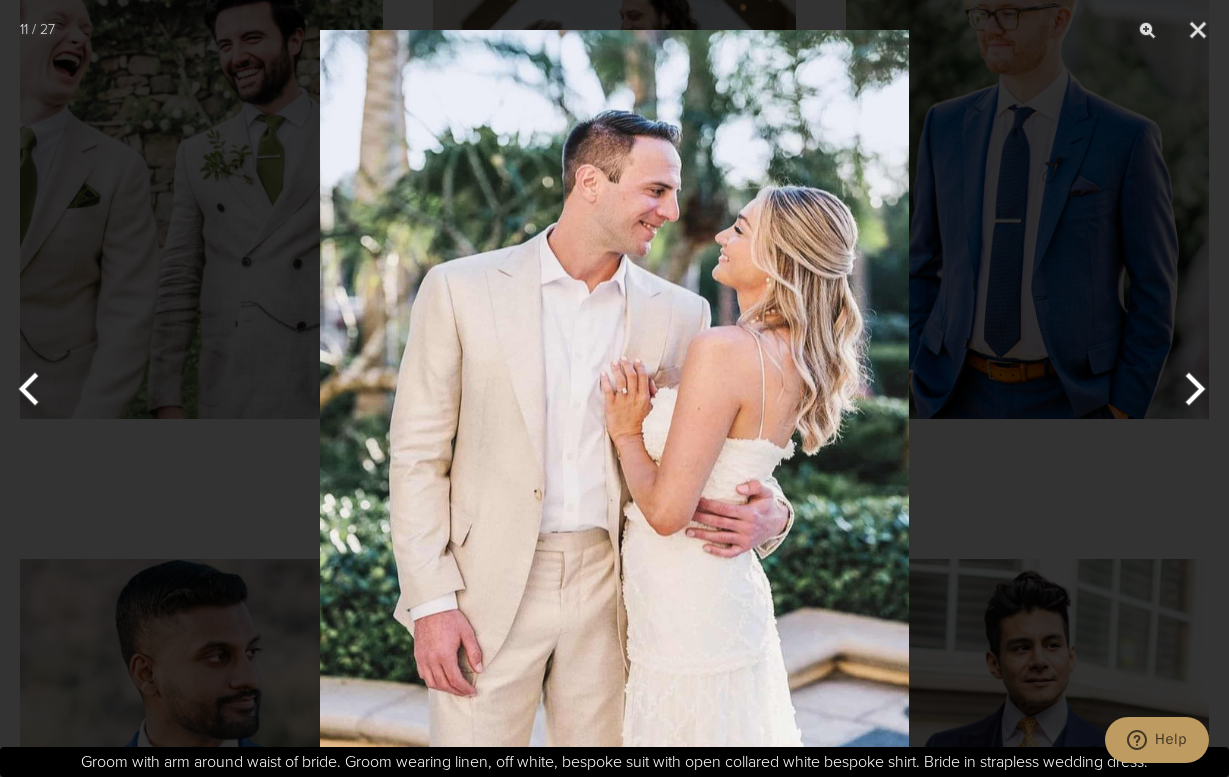 click at bounding box center [1191, 389] 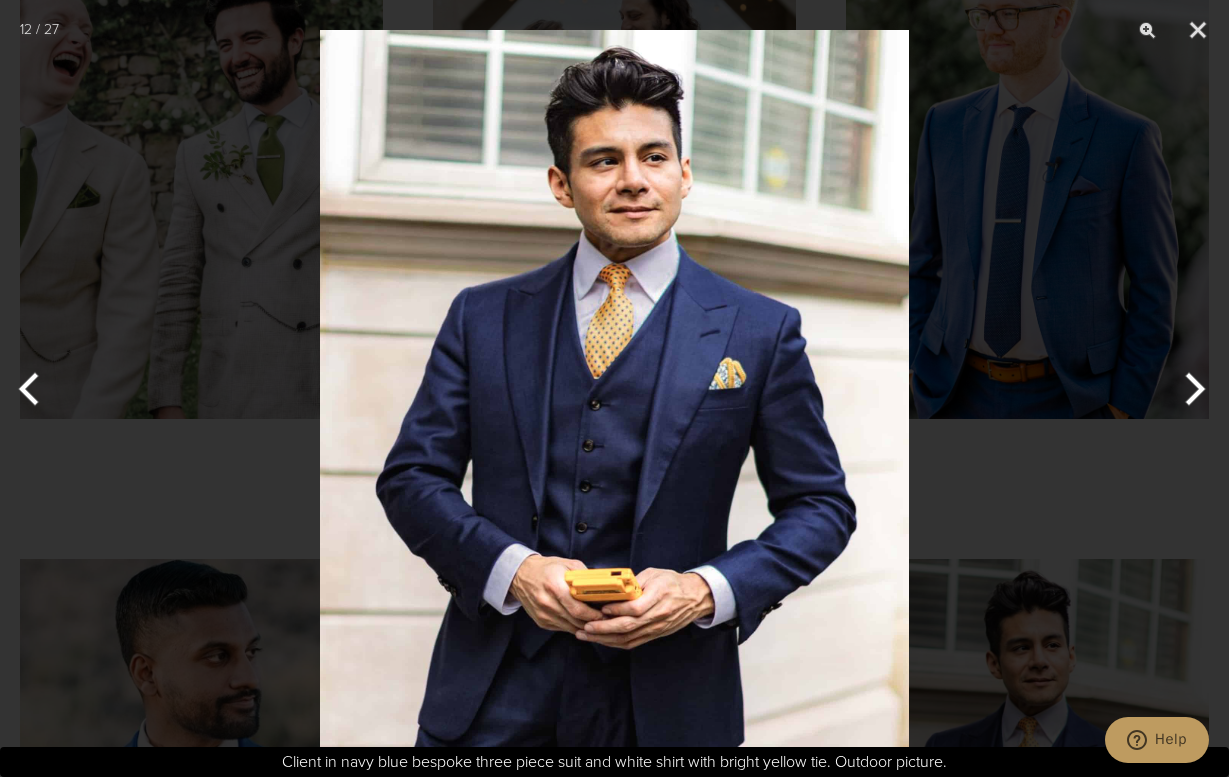 click at bounding box center (1191, 389) 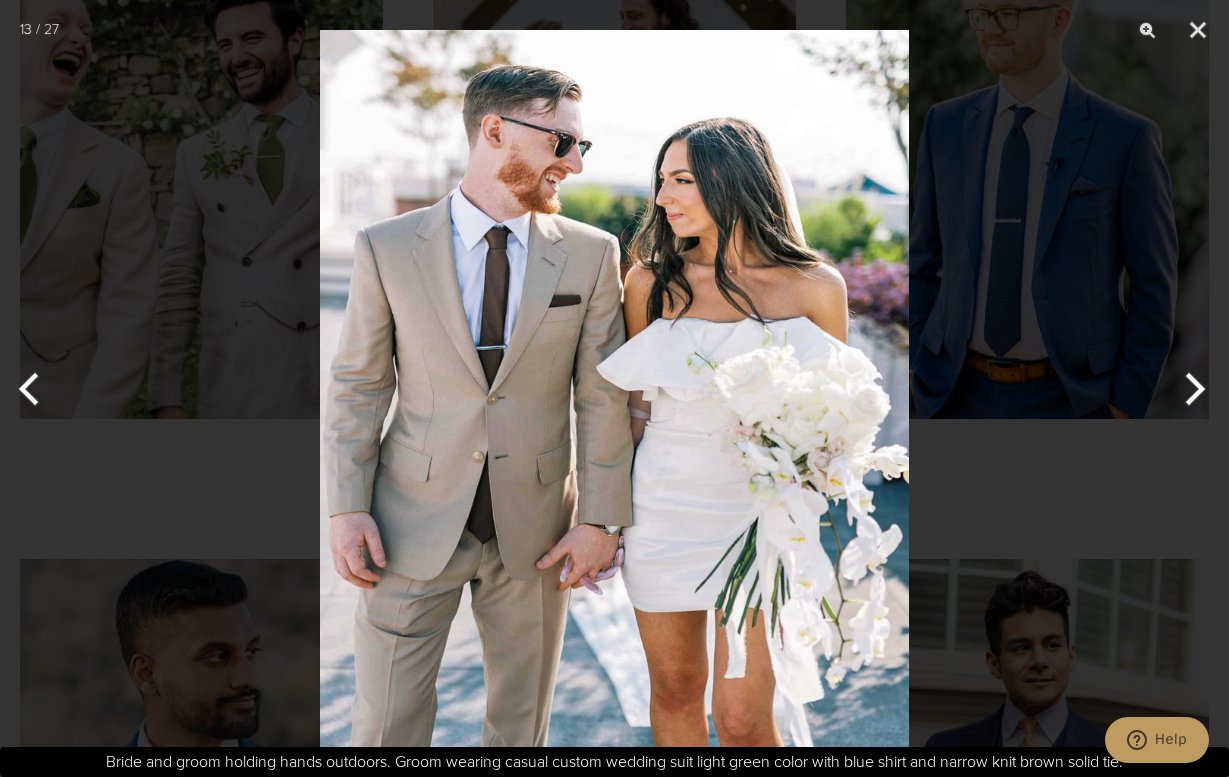 click at bounding box center [1191, 389] 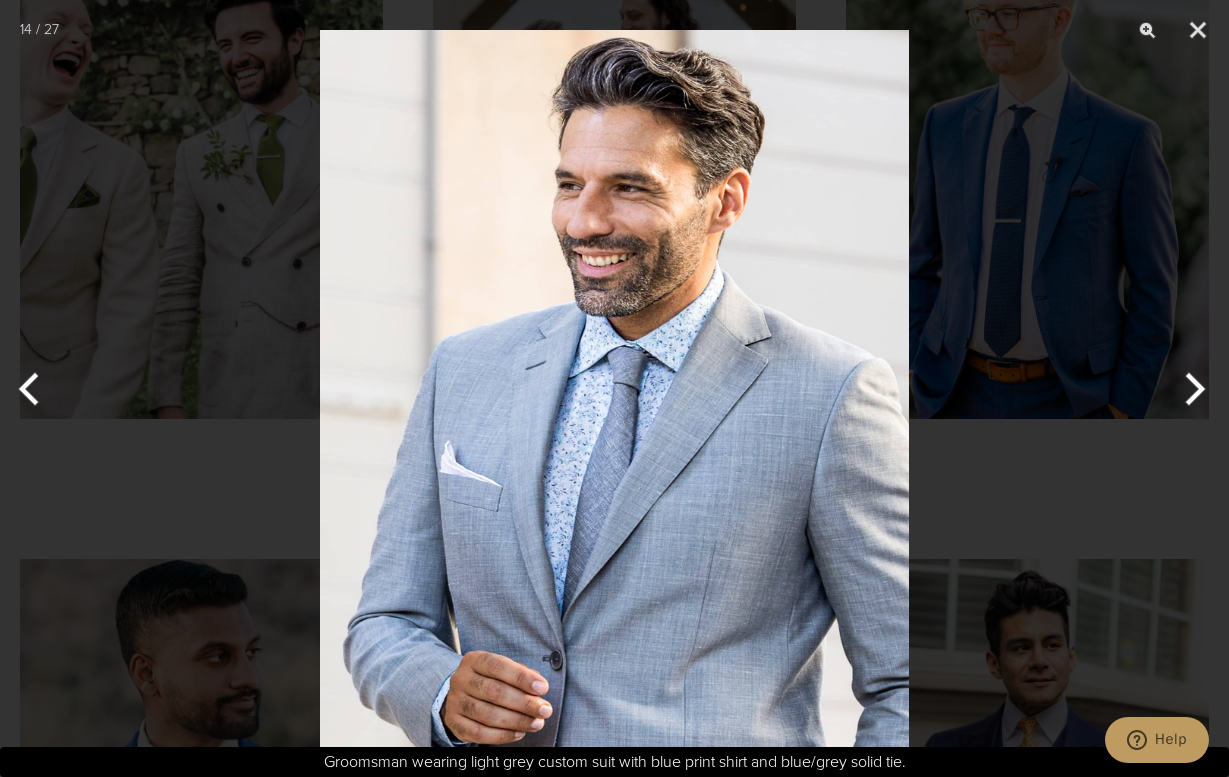 click at bounding box center [1191, 389] 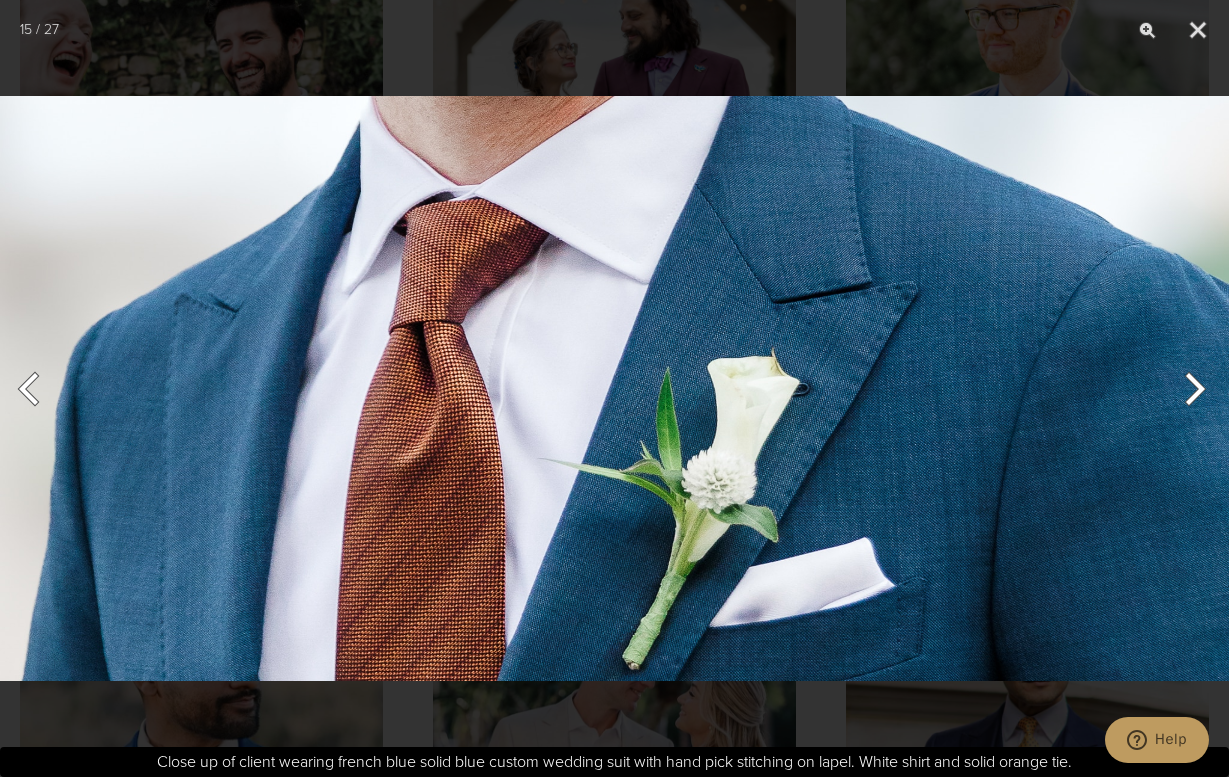 click at bounding box center (1191, 389) 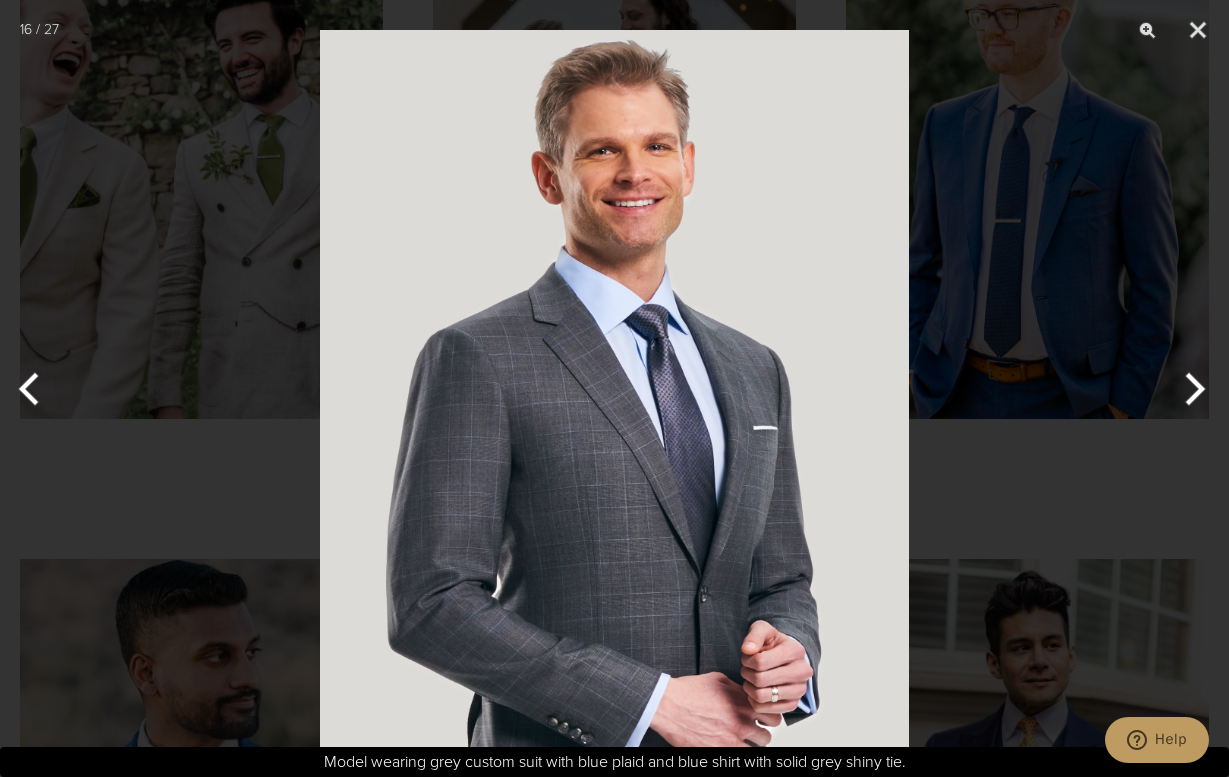 click at bounding box center (37, 389) 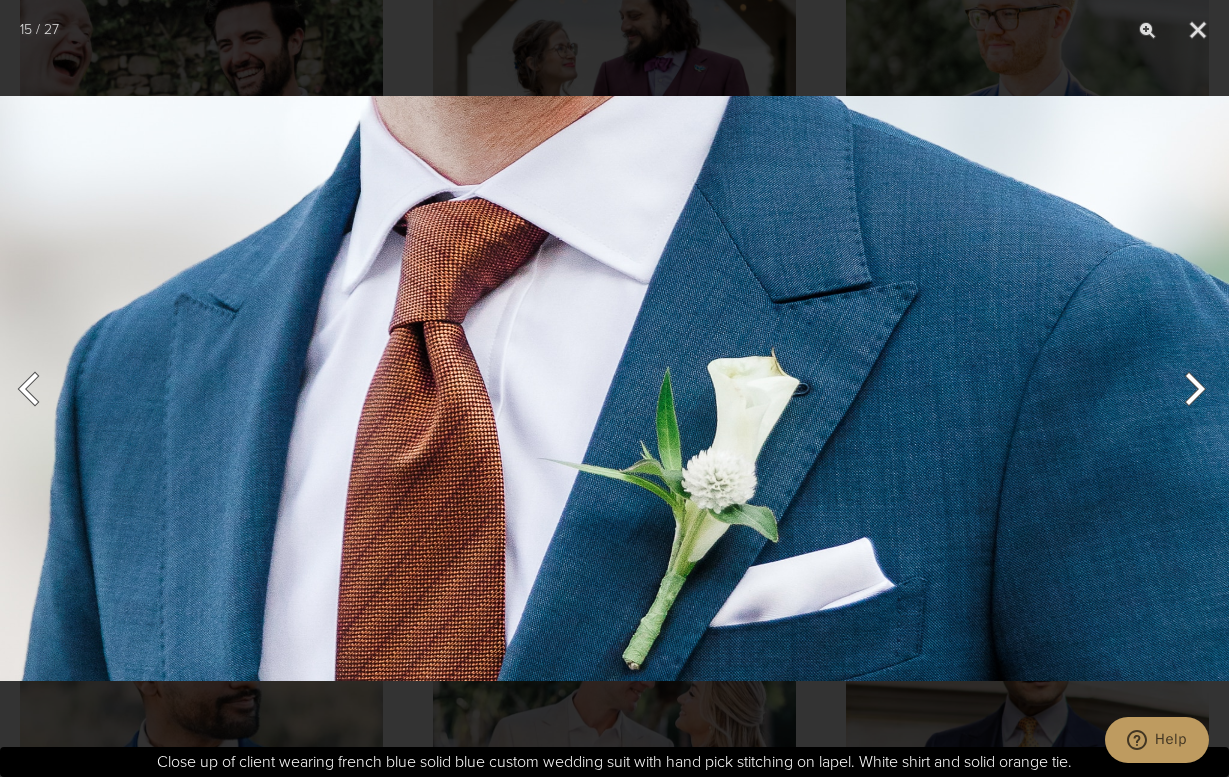 click at bounding box center (1191, 389) 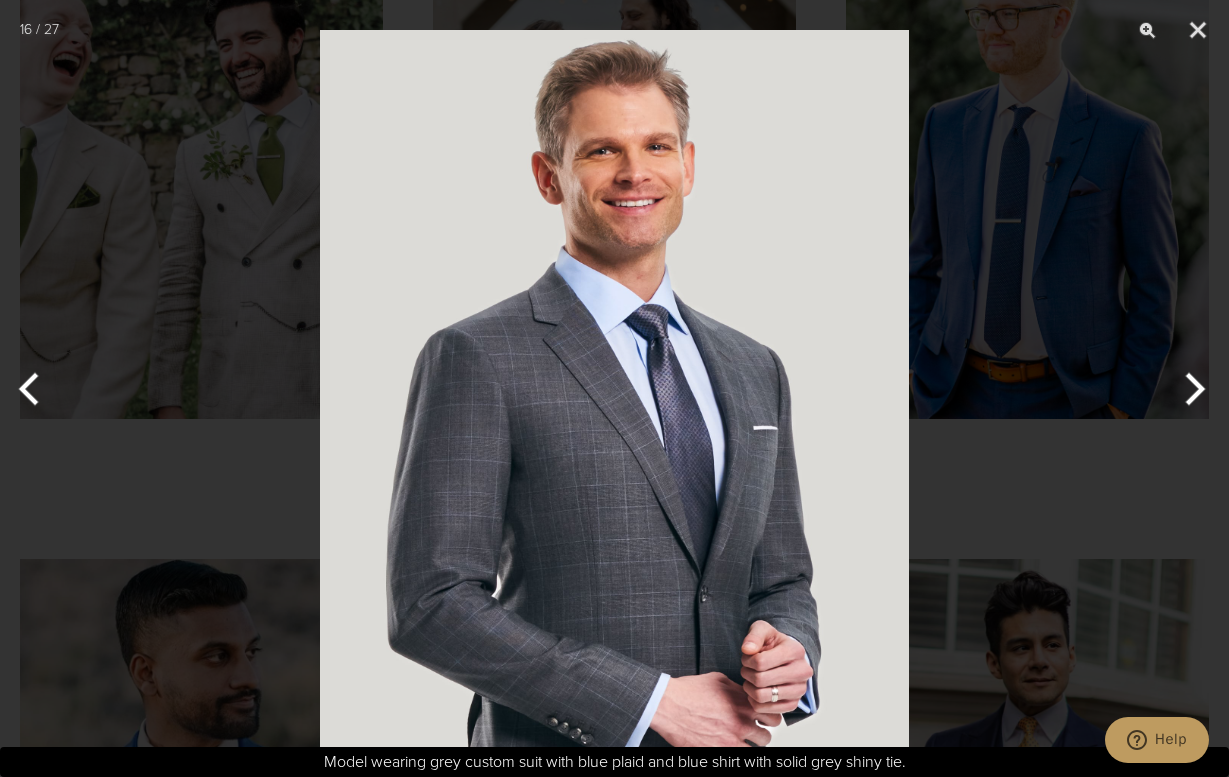 click at bounding box center (1191, 389) 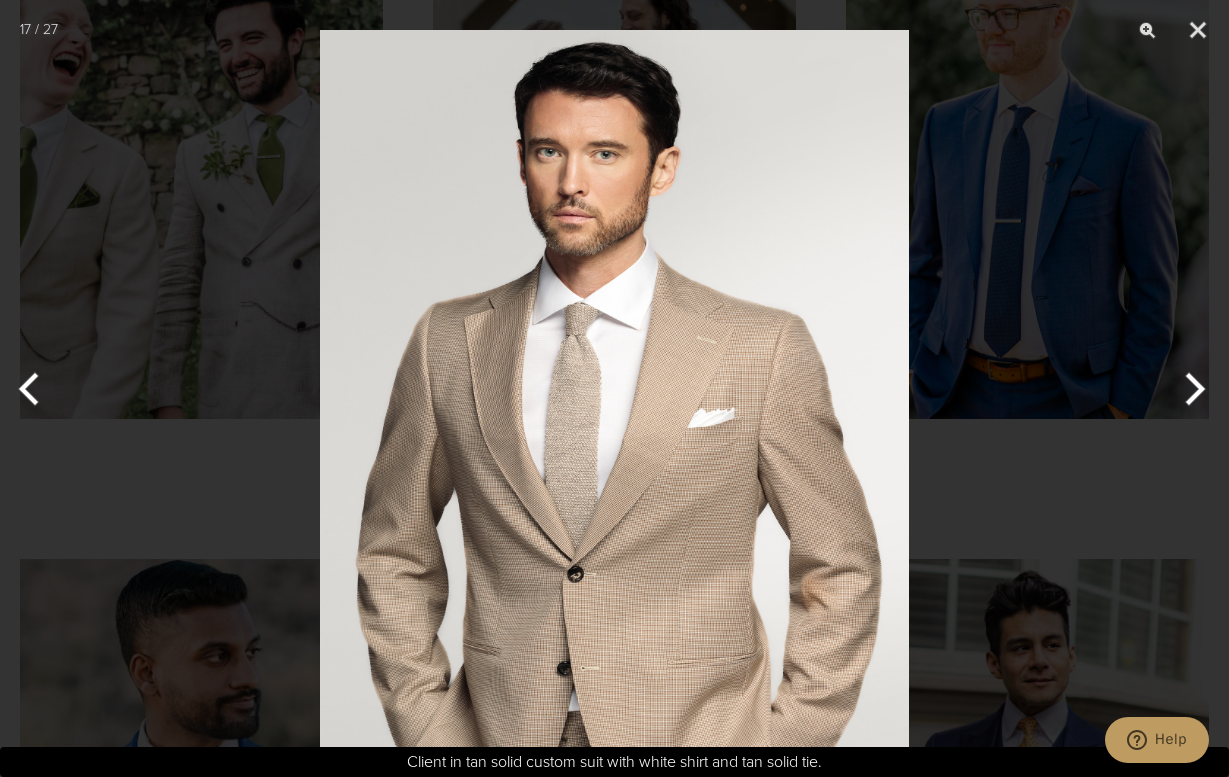 click at bounding box center (1191, 389) 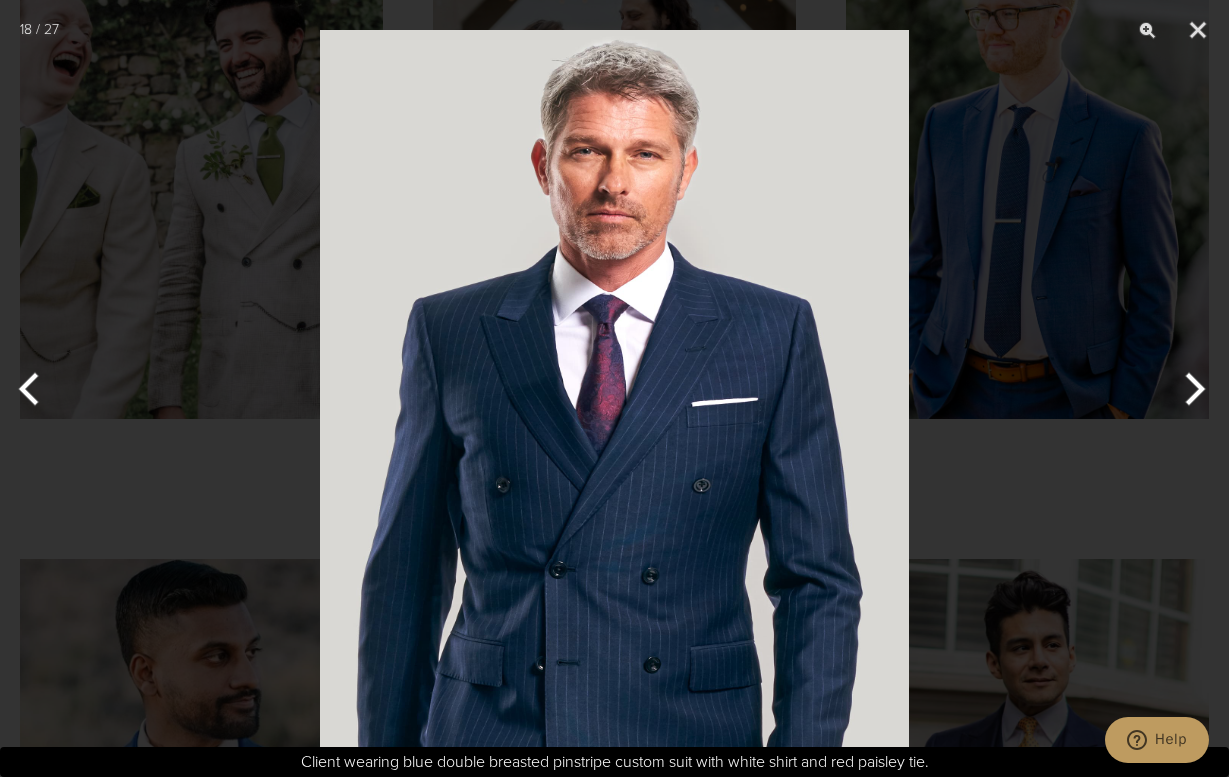 click at bounding box center [1191, 389] 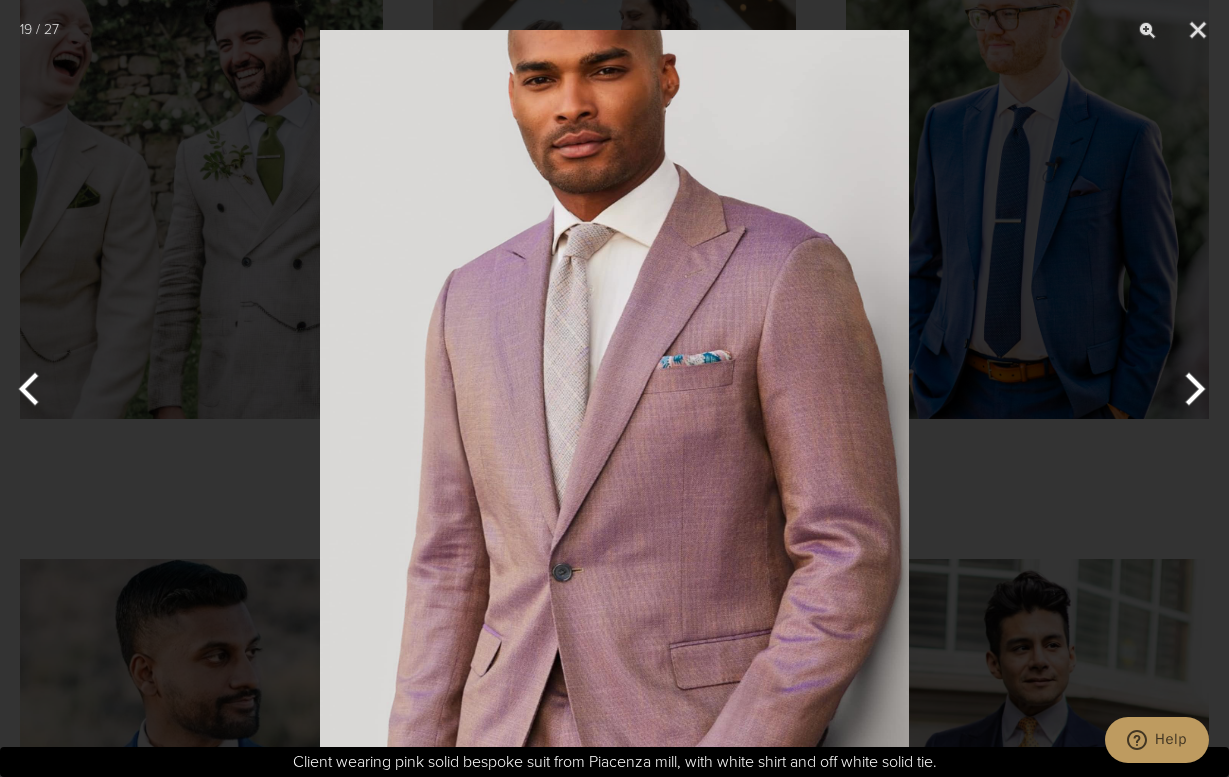 click at bounding box center [1191, 389] 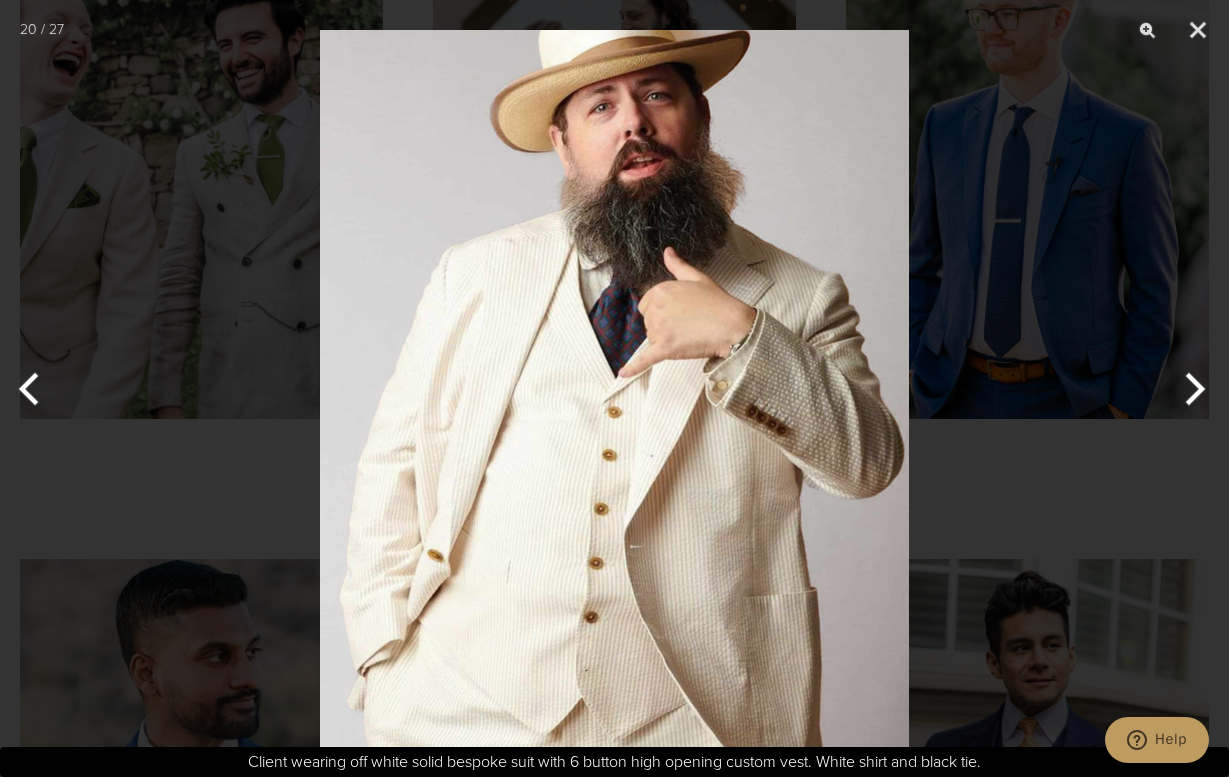 click at bounding box center [1191, 389] 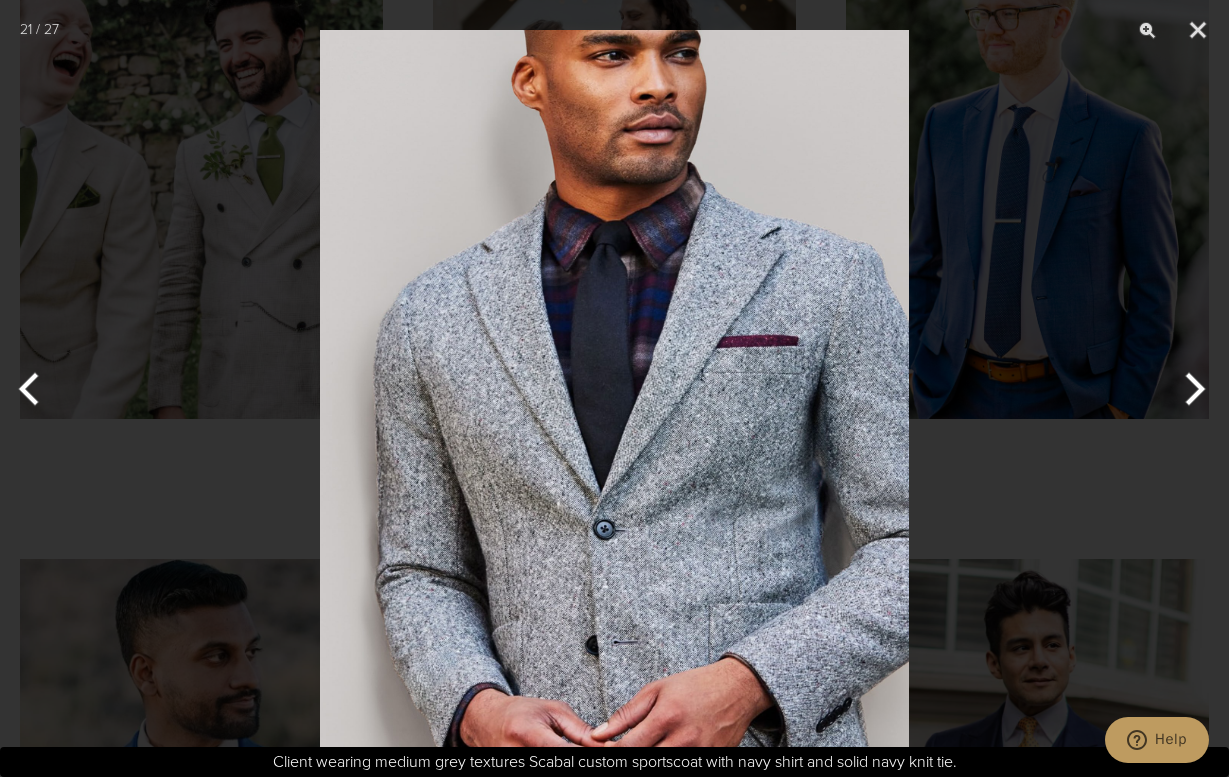 click at bounding box center [1191, 389] 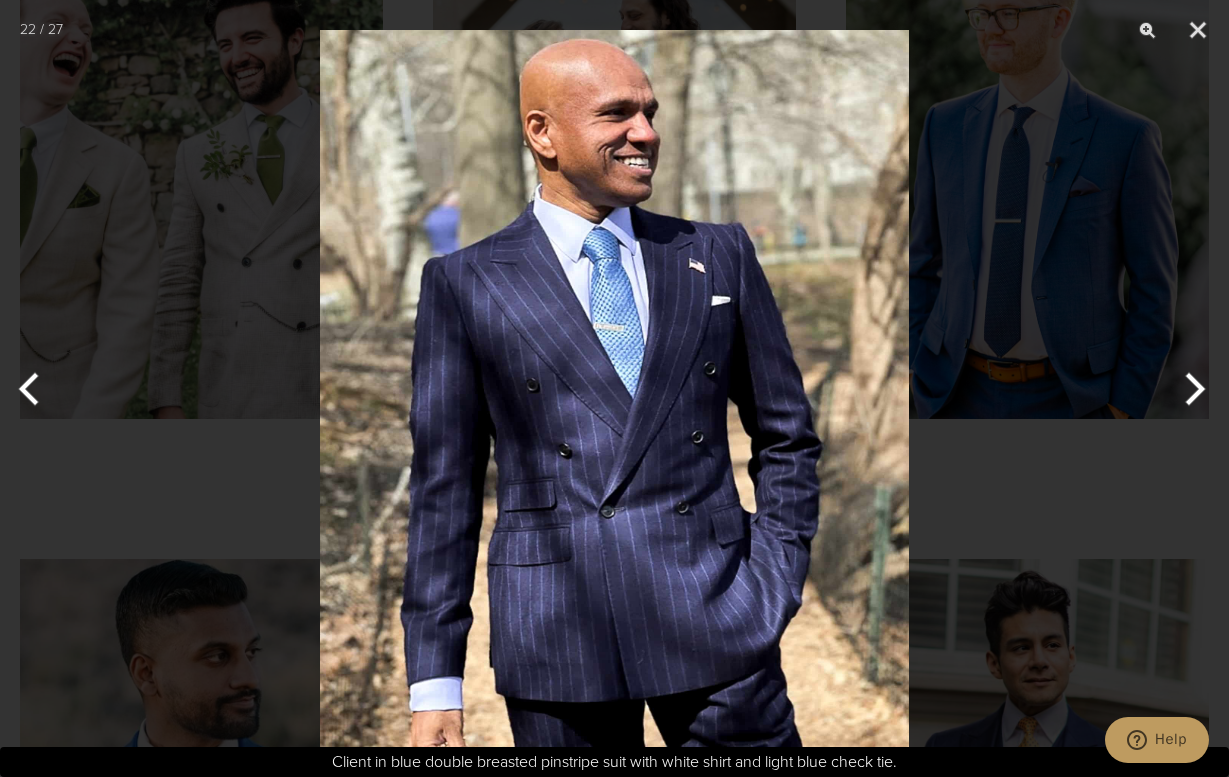 click at bounding box center [1191, 389] 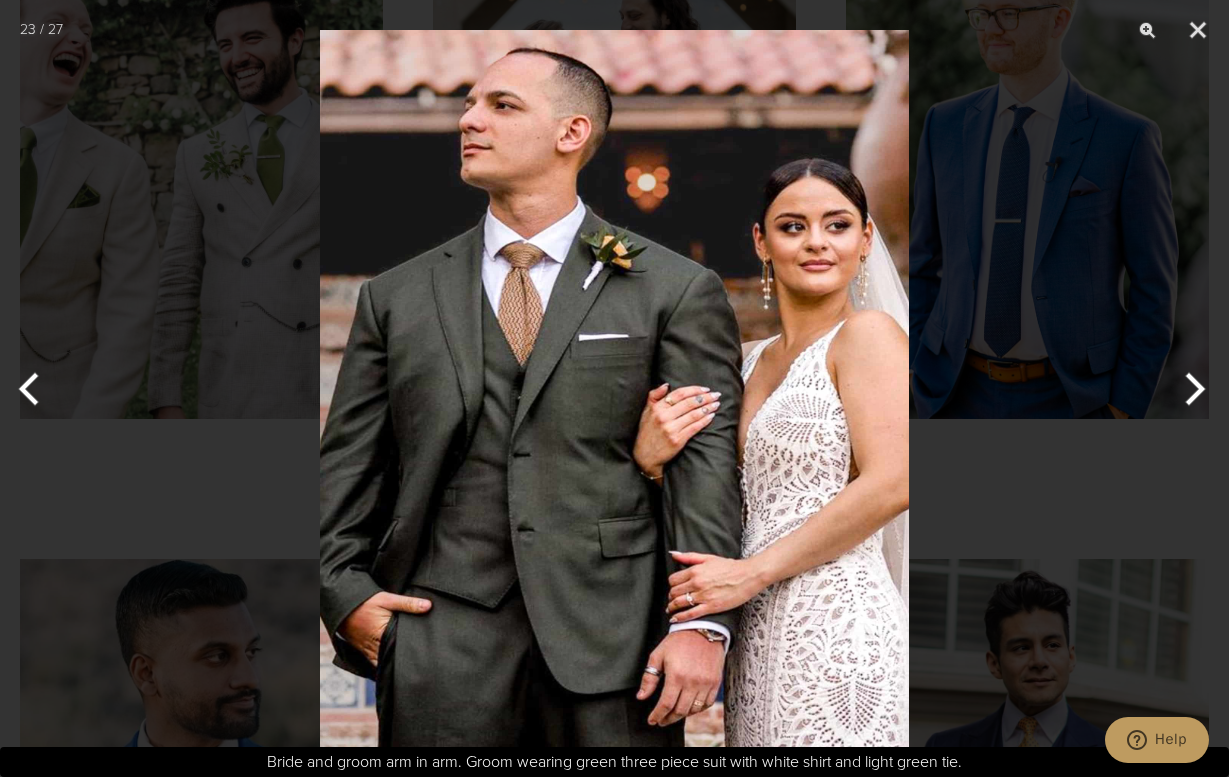 click at bounding box center [1191, 389] 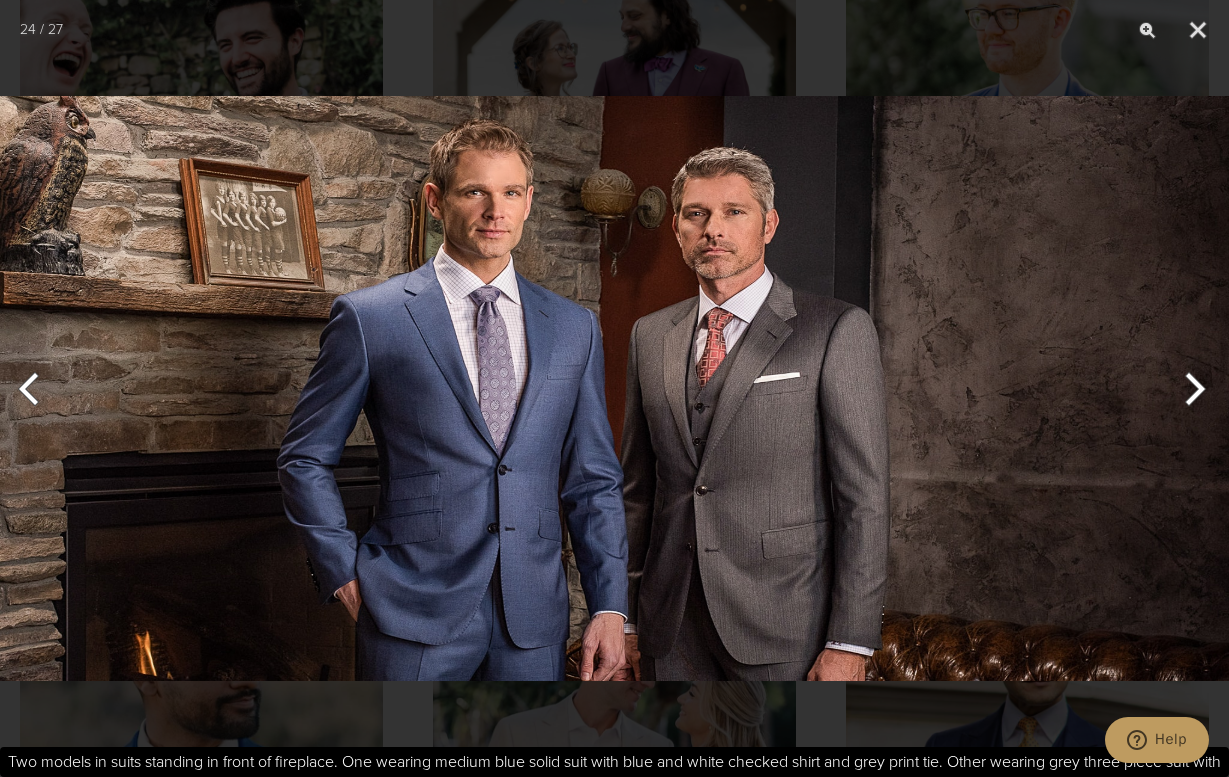 click at bounding box center (1191, 389) 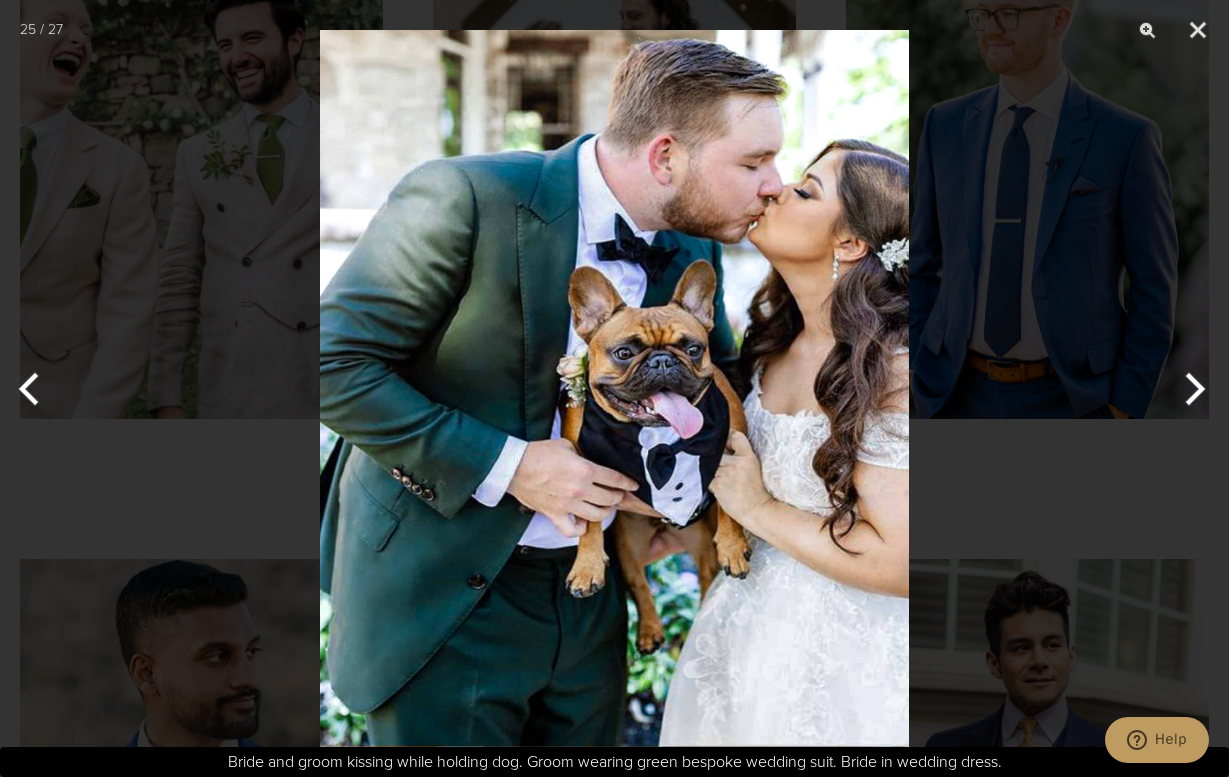 click at bounding box center (1191, 389) 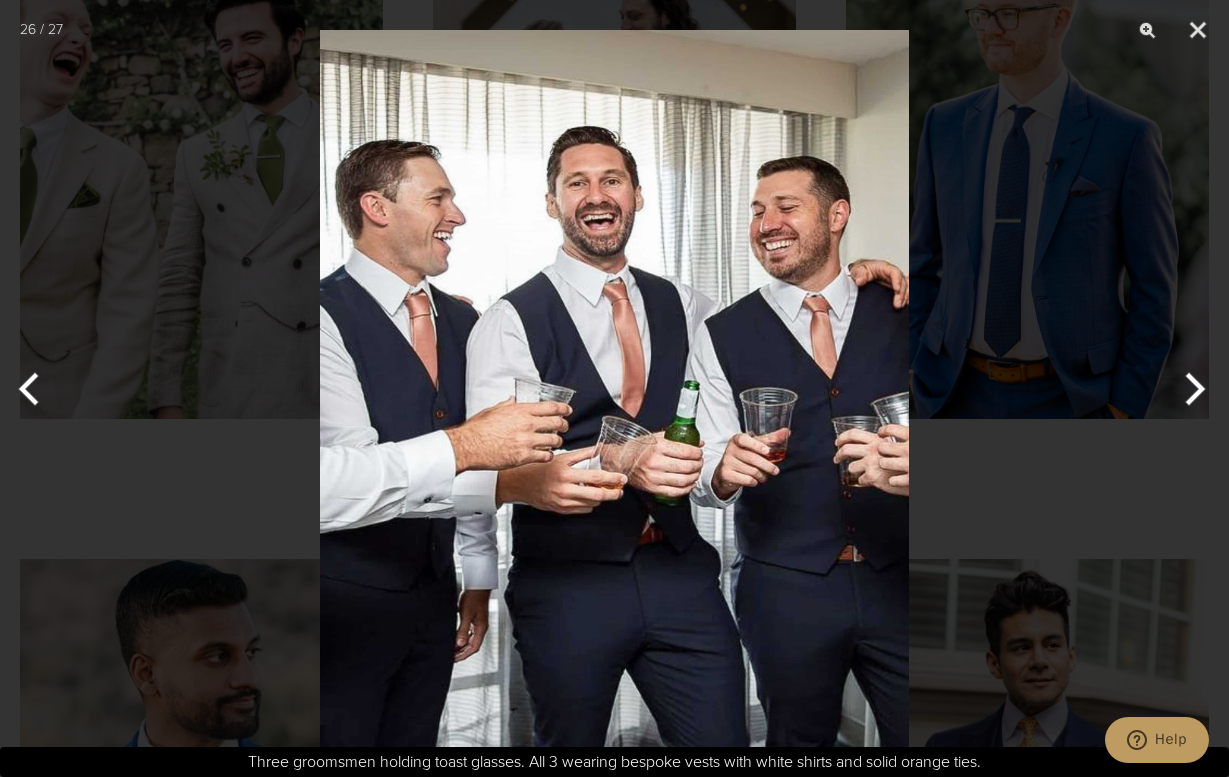 click at bounding box center (1191, 389) 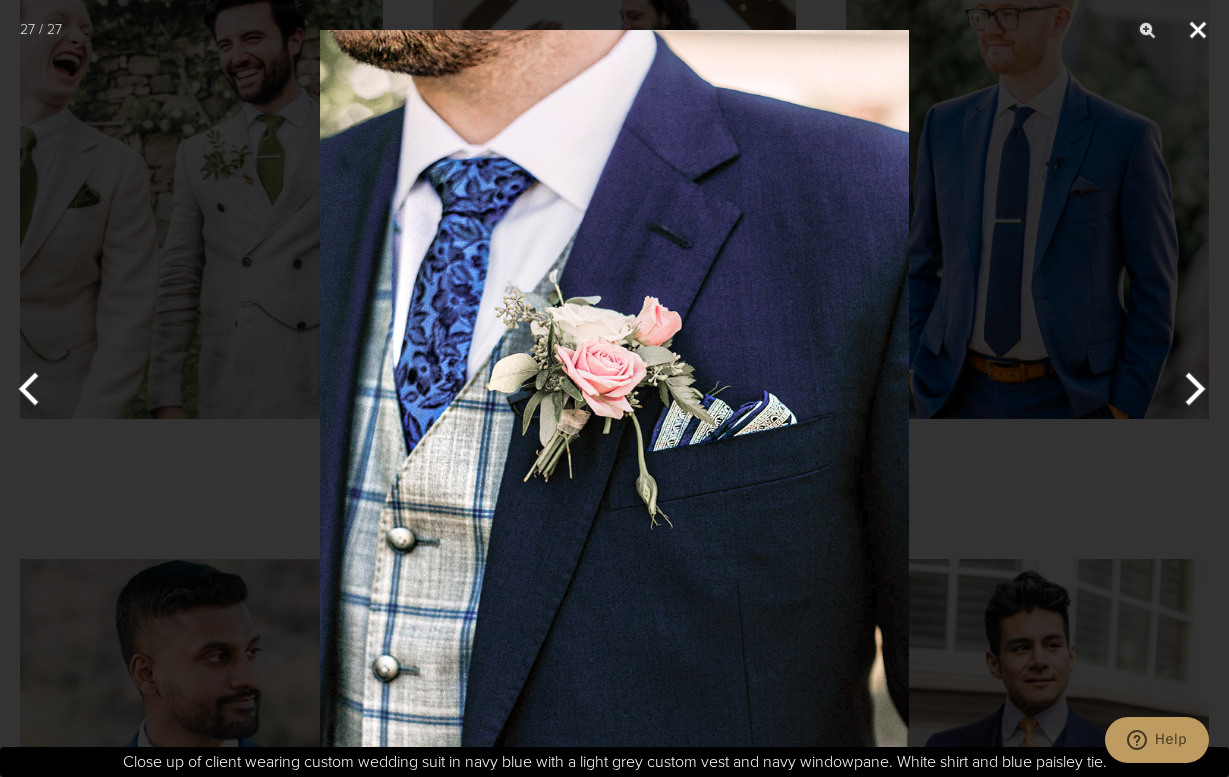 click at bounding box center [1198, 30] 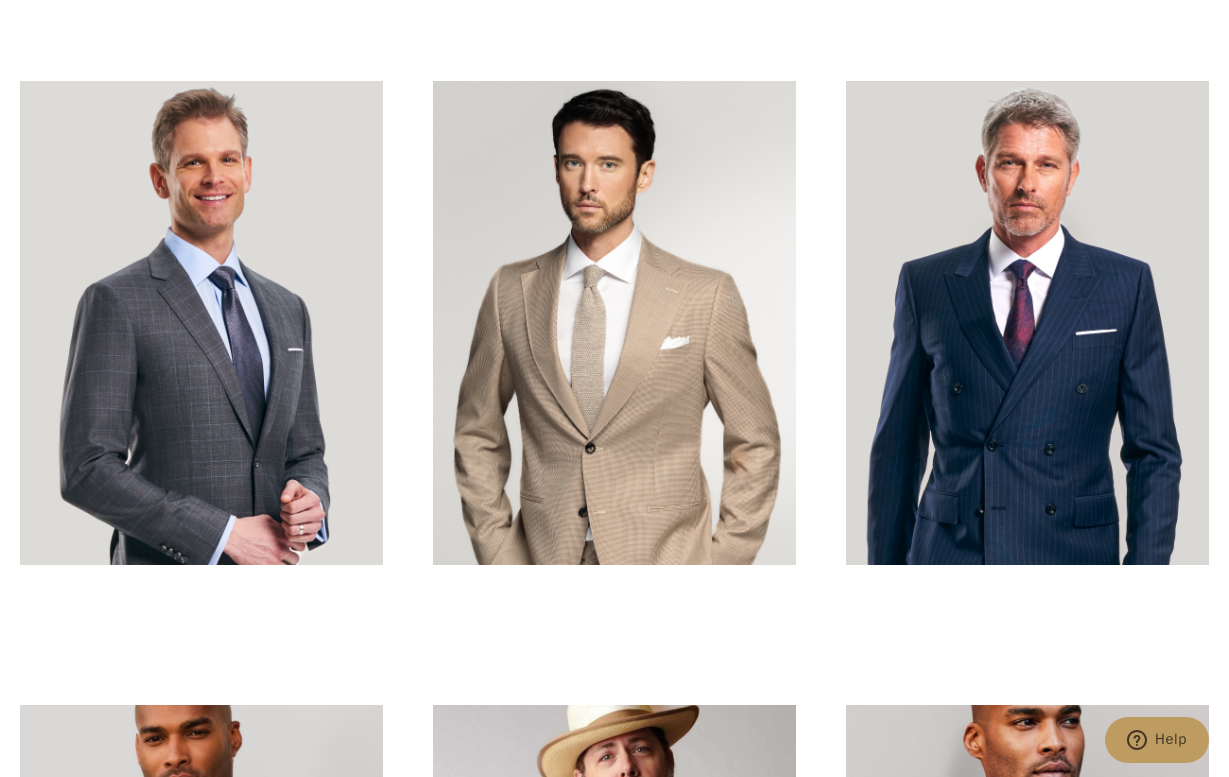scroll, scrollTop: 5312, scrollLeft: 0, axis: vertical 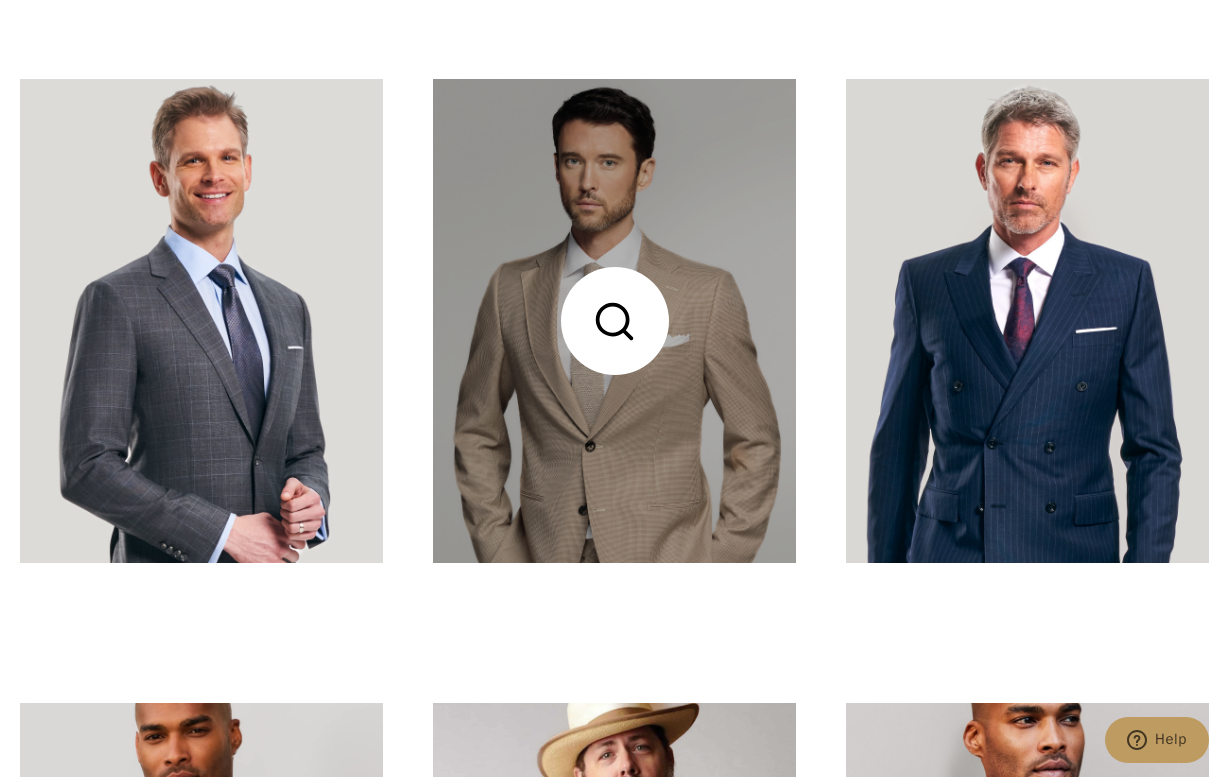 click at bounding box center [614, 321] 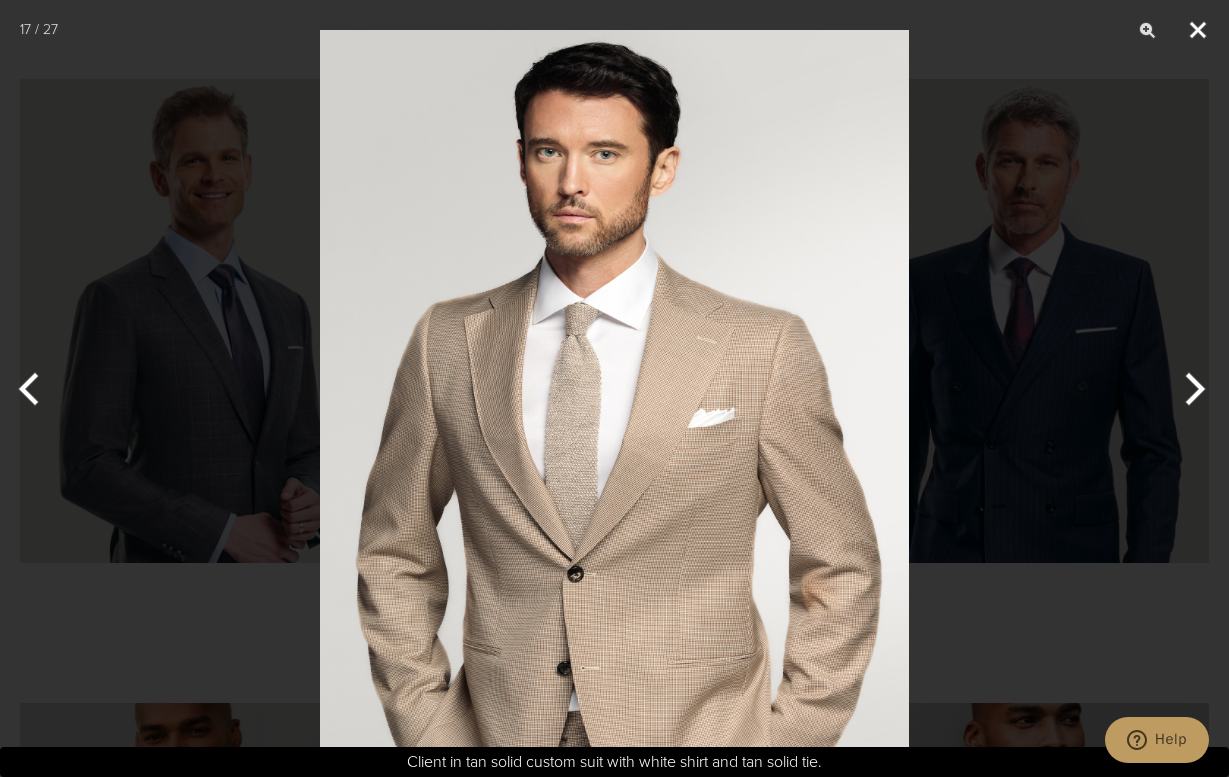 click at bounding box center [1198, 30] 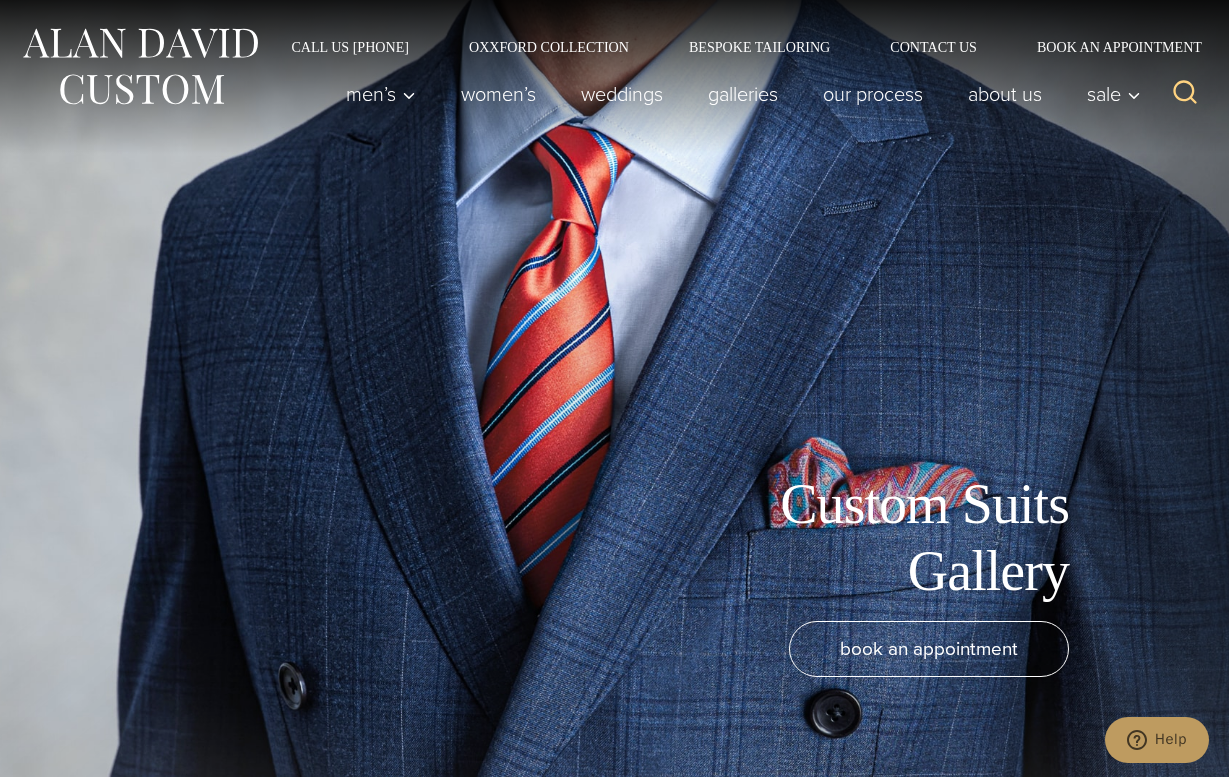 scroll, scrollTop: 0, scrollLeft: 0, axis: both 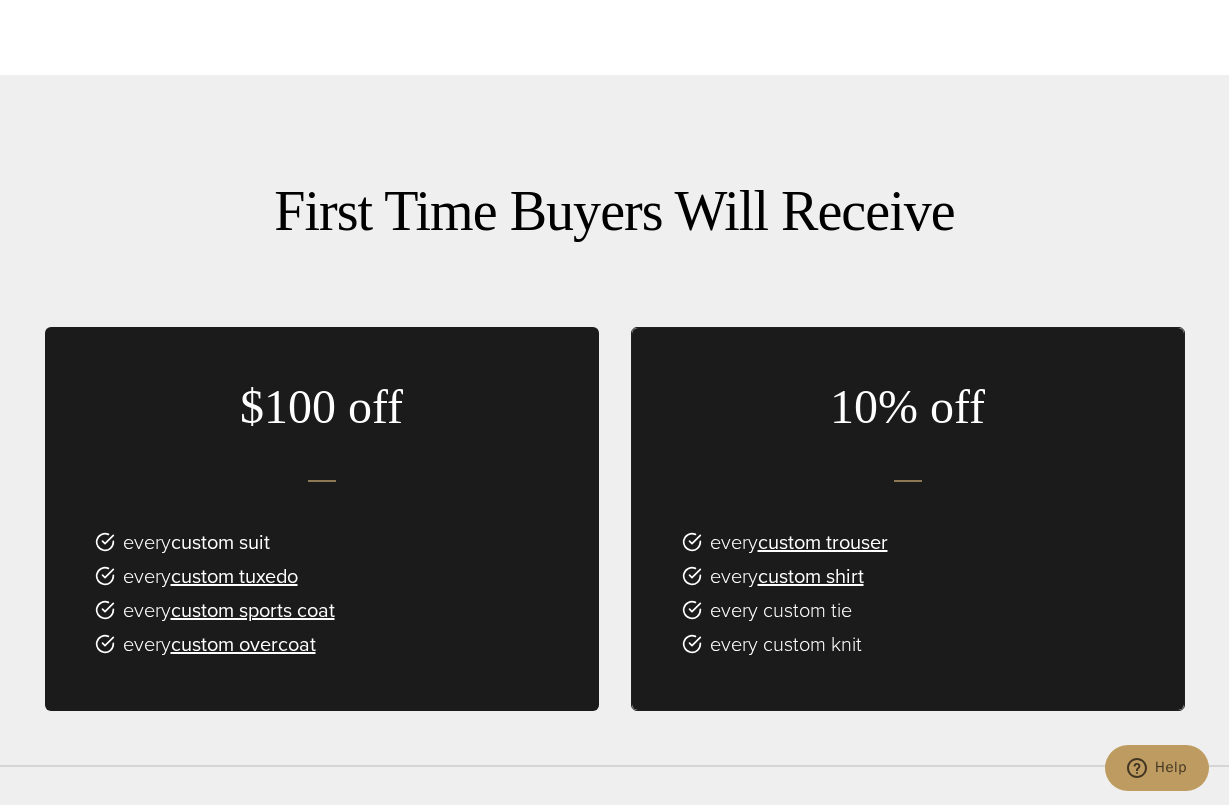 click on "custom suit" at bounding box center [220, 542] 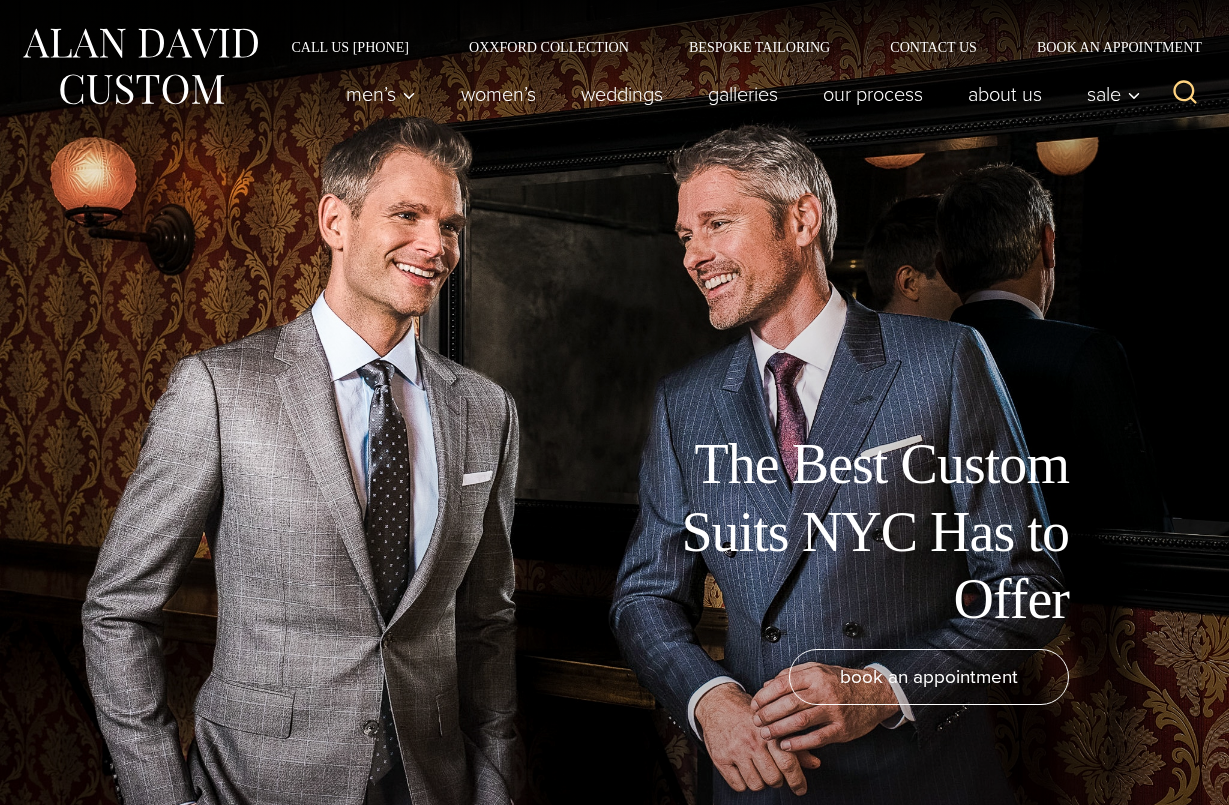 scroll, scrollTop: 0, scrollLeft: 0, axis: both 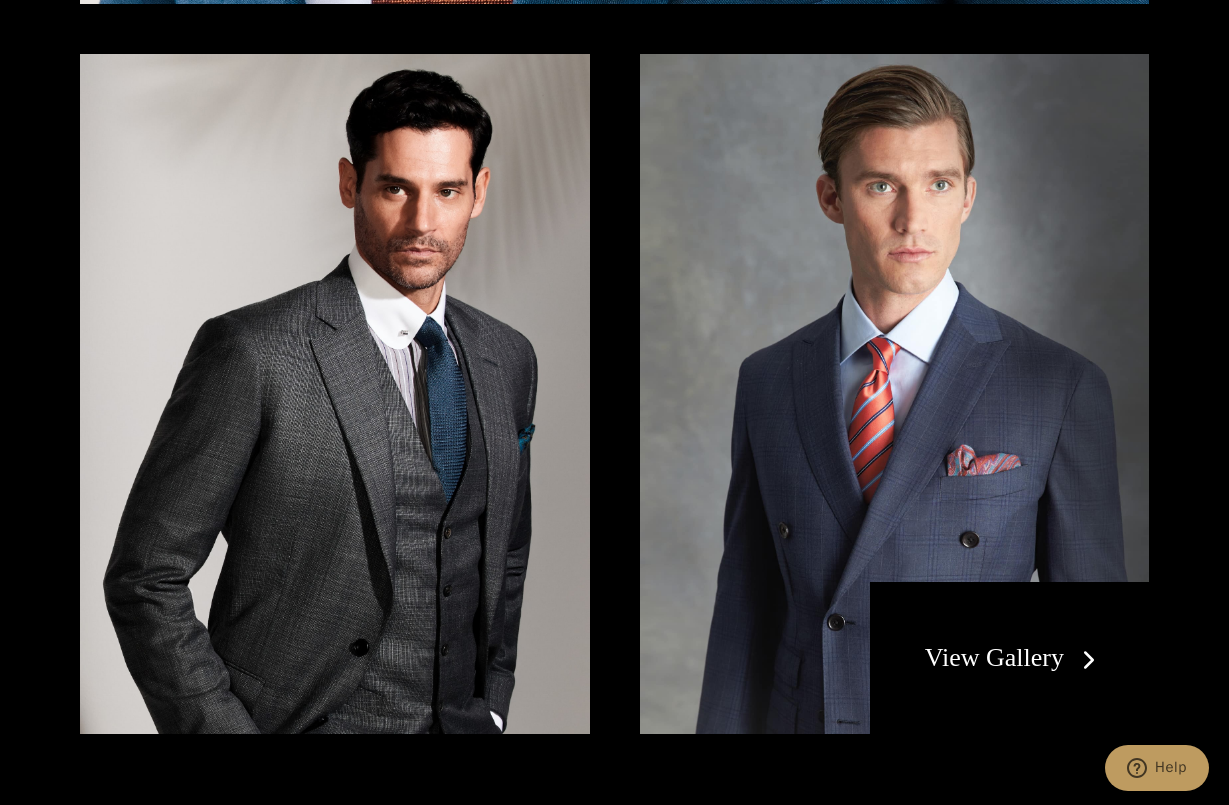 click on "View Gallery" at bounding box center [1014, 657] 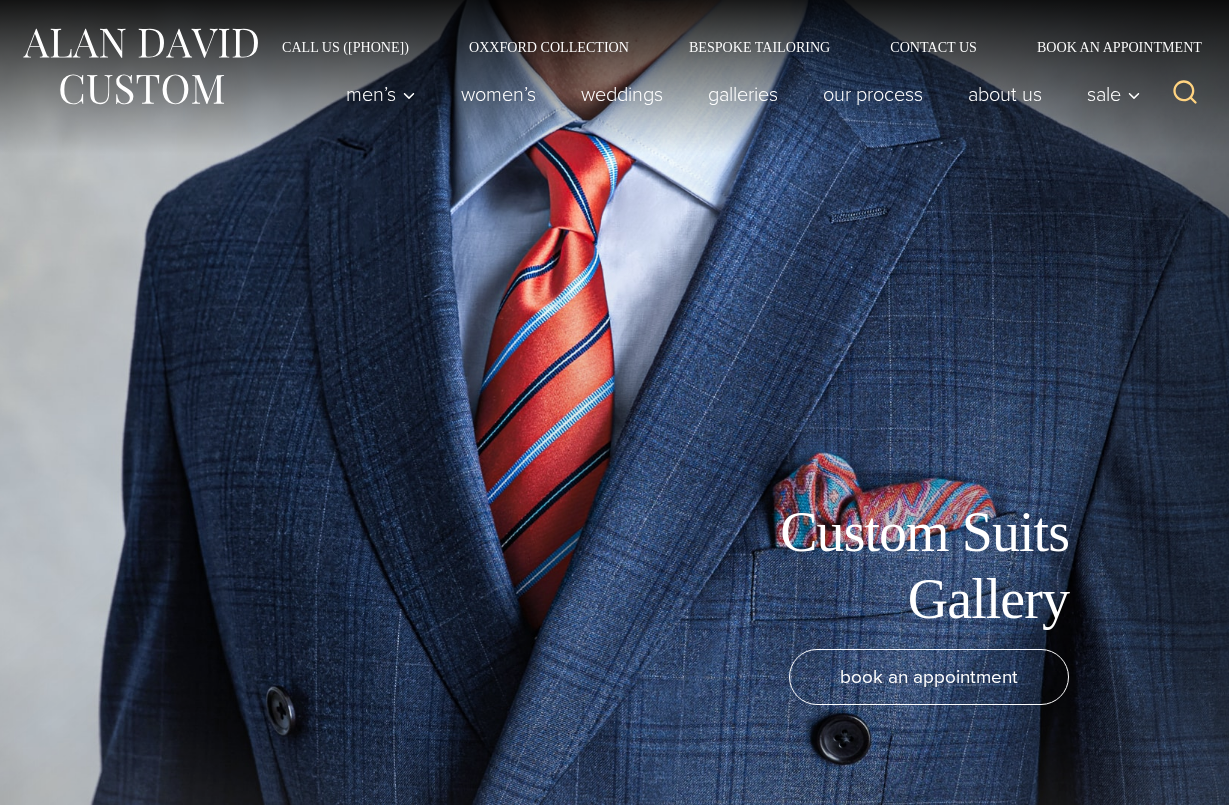 scroll, scrollTop: 0, scrollLeft: 0, axis: both 